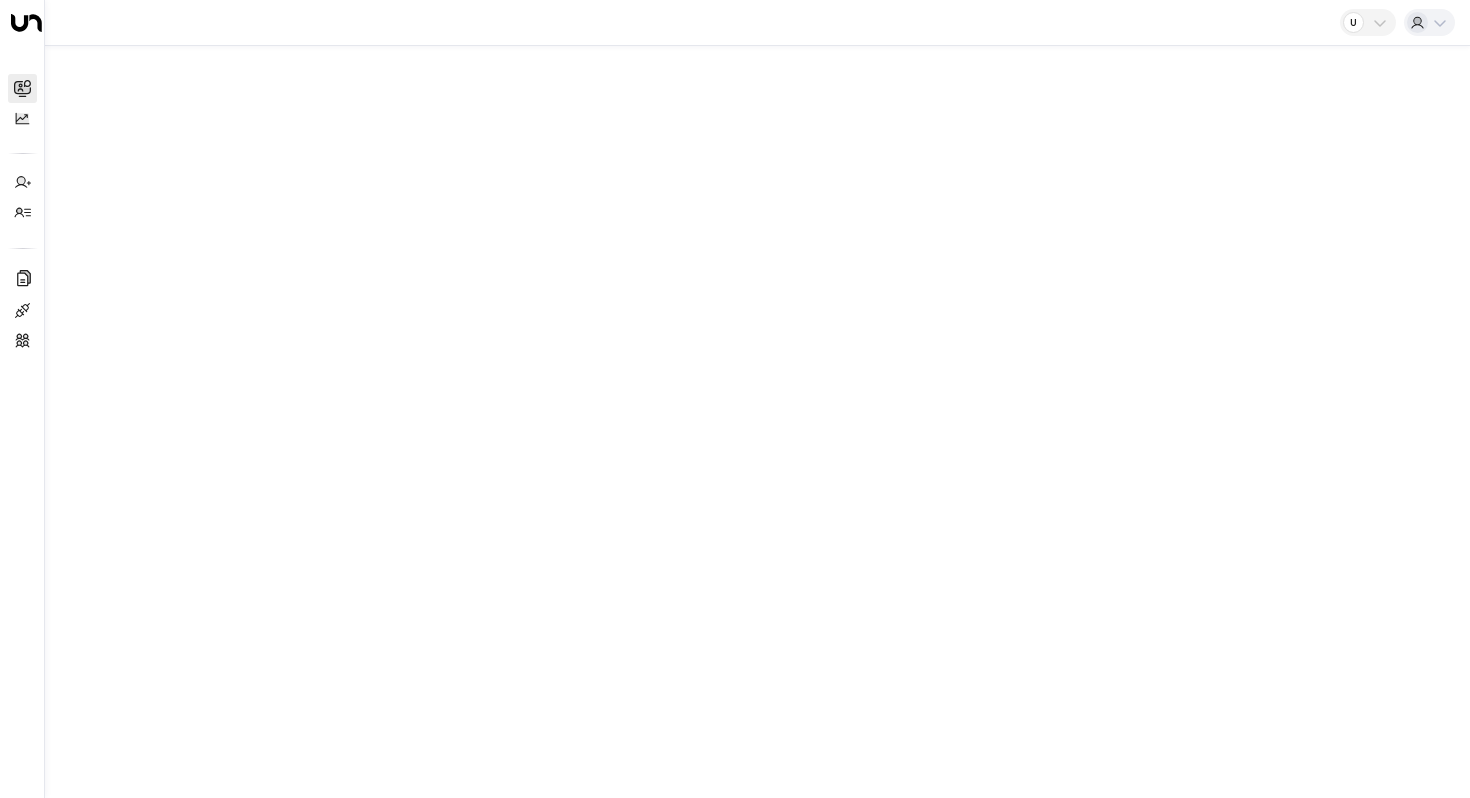 scroll, scrollTop: 0, scrollLeft: 0, axis: both 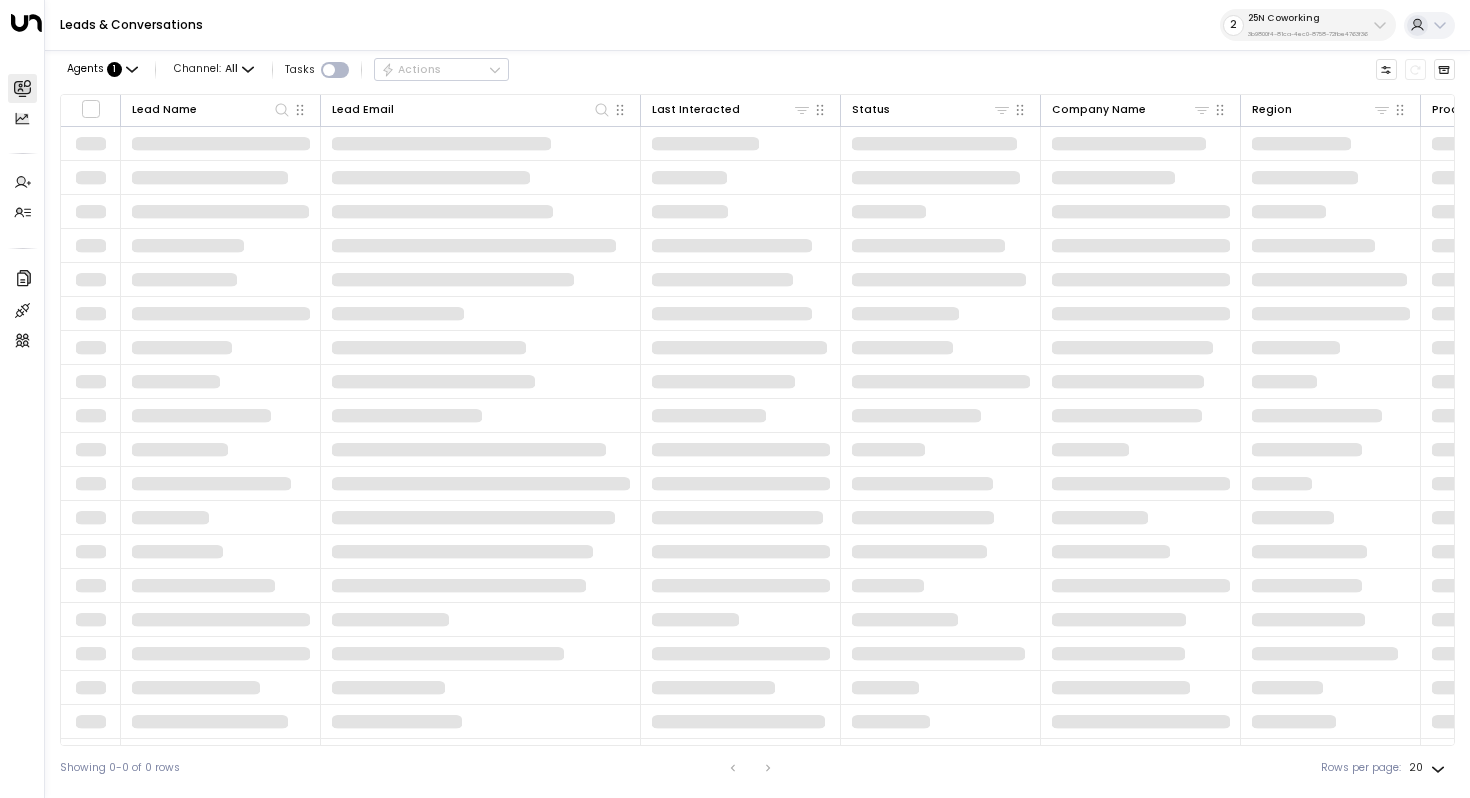 click on "3b9800f4-81ca-4ec0-8758-72fbe4763f36" at bounding box center (1308, 34) 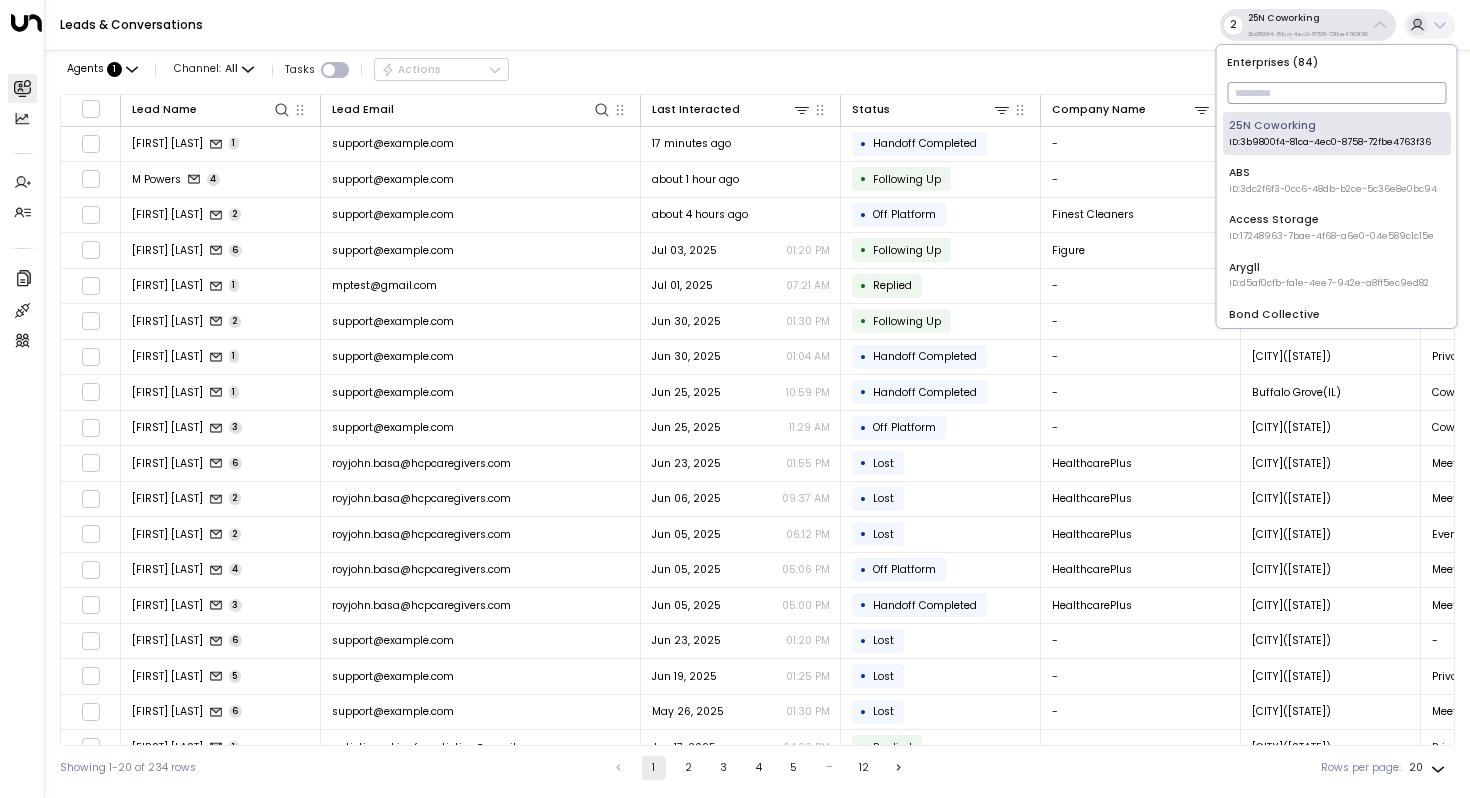 click at bounding box center [1336, 93] 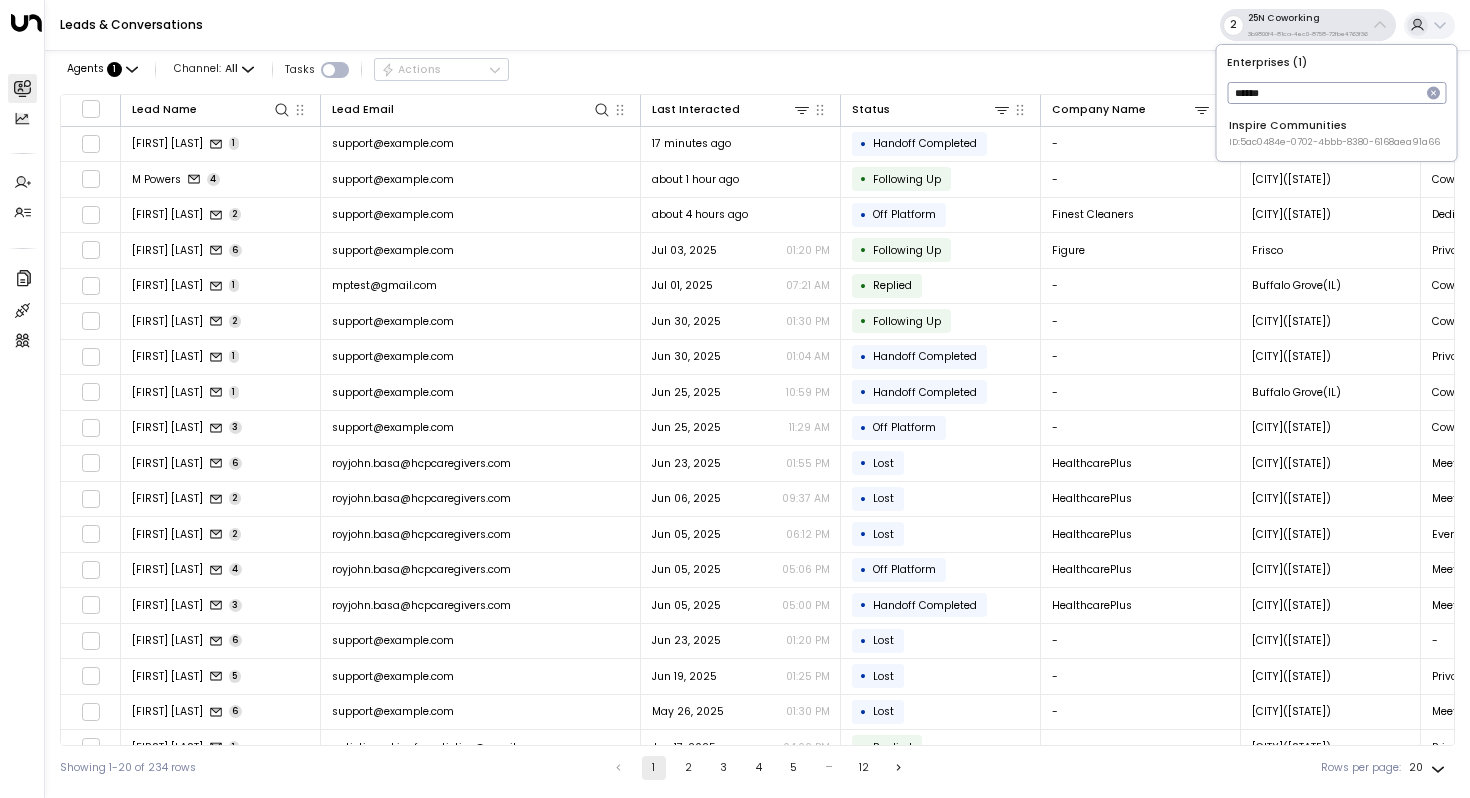 type on "******" 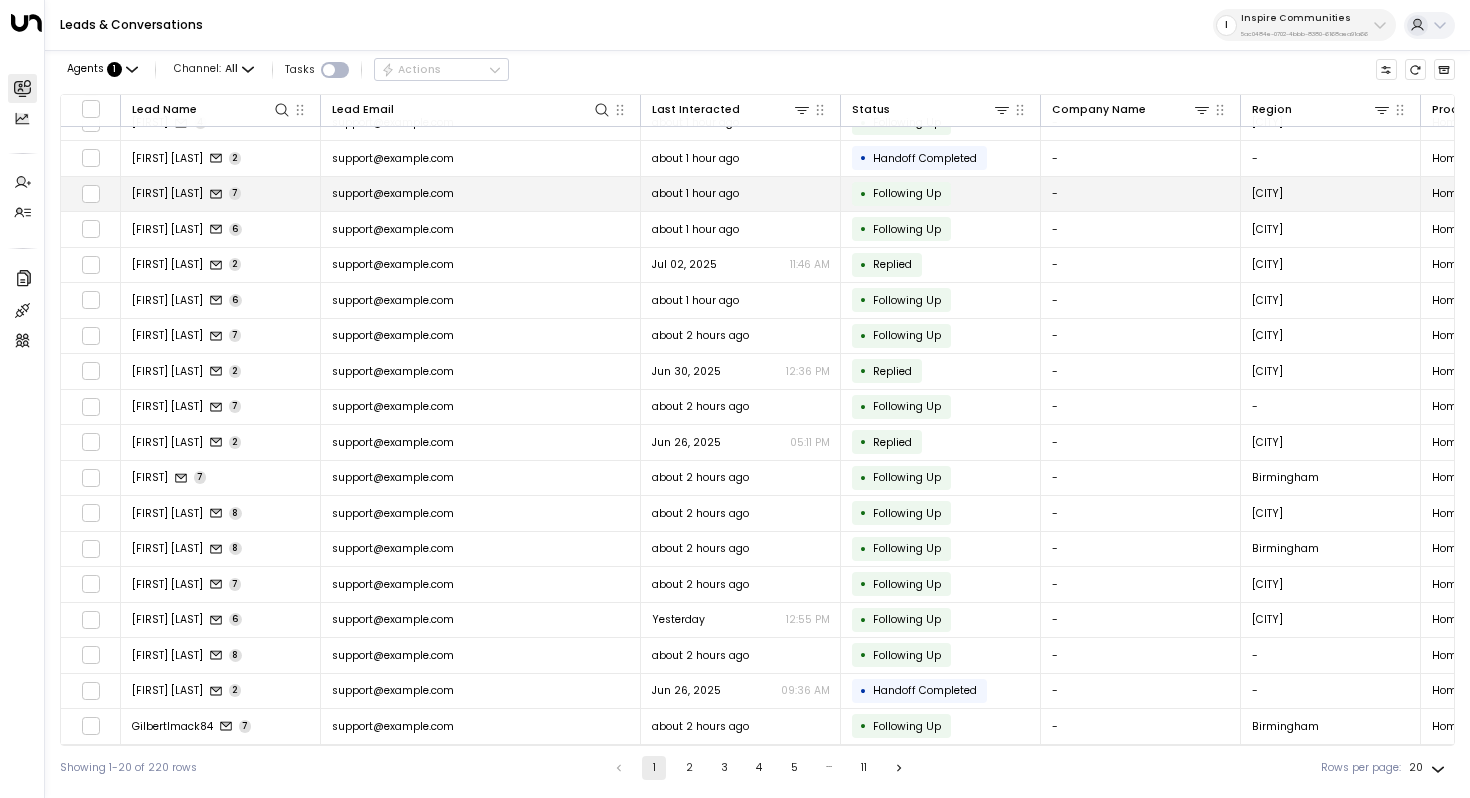 scroll, scrollTop: 0, scrollLeft: 0, axis: both 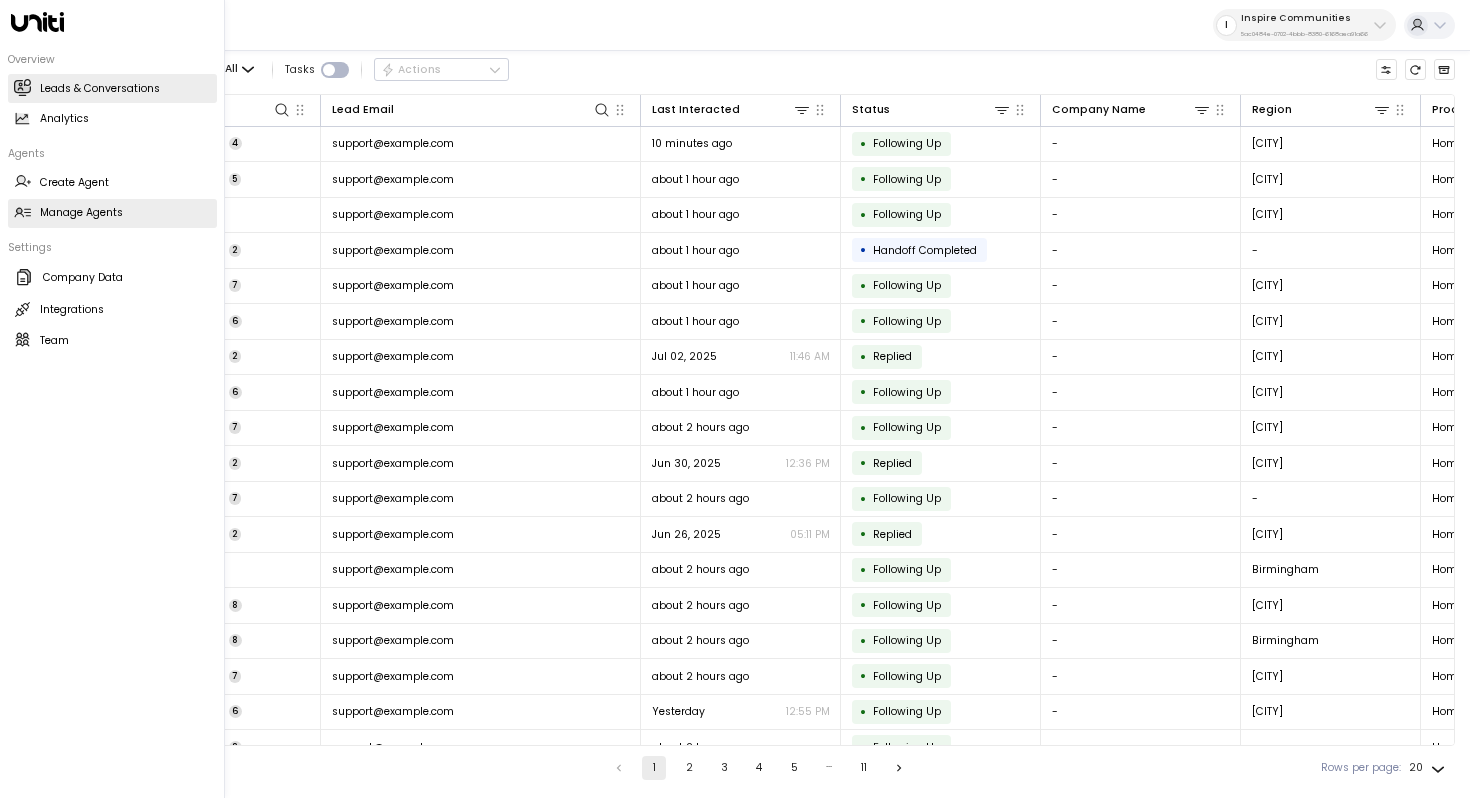 click on "Manage Agents" at bounding box center [81, 213] 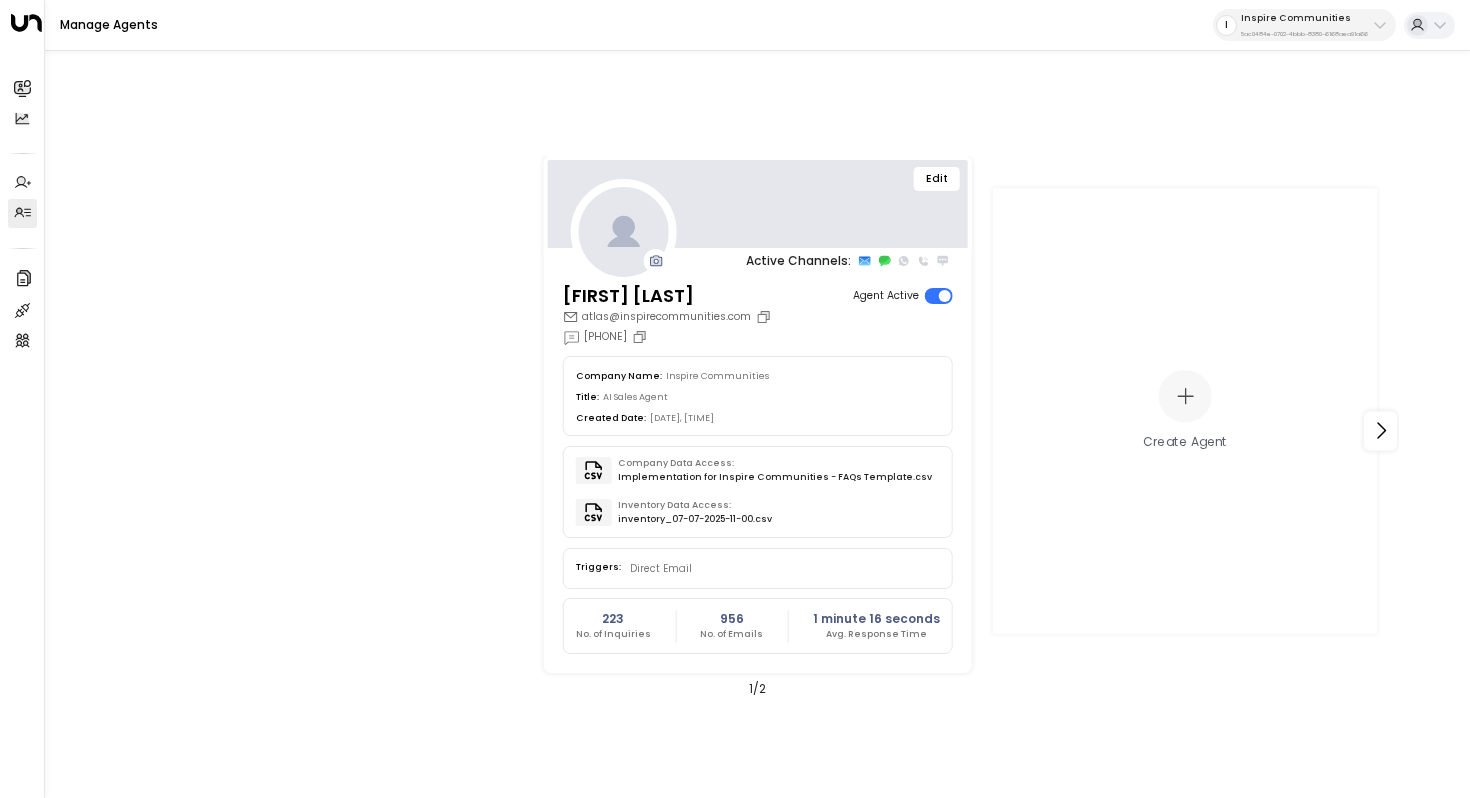 click on "Edit" at bounding box center [937, 179] 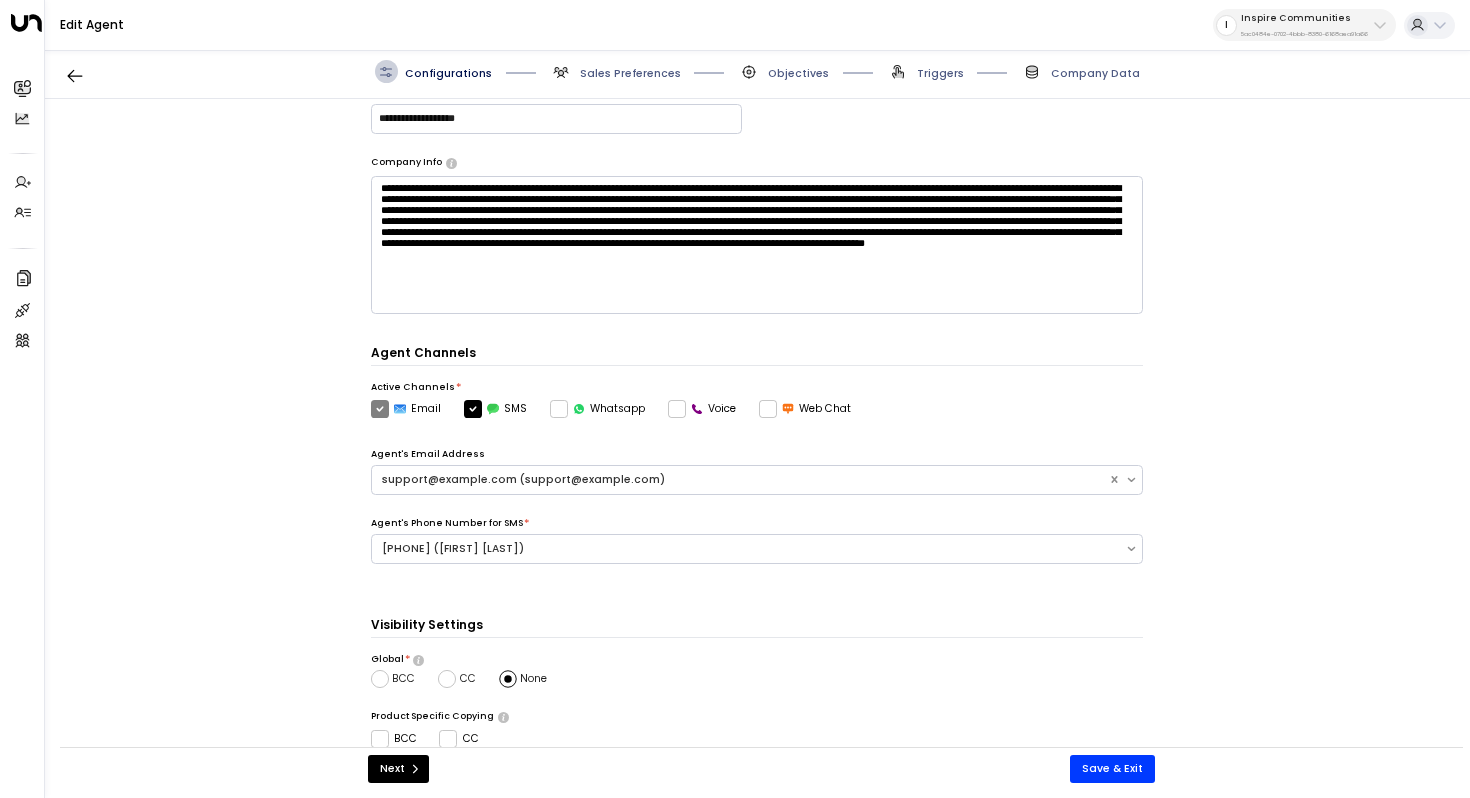 scroll, scrollTop: 0, scrollLeft: 0, axis: both 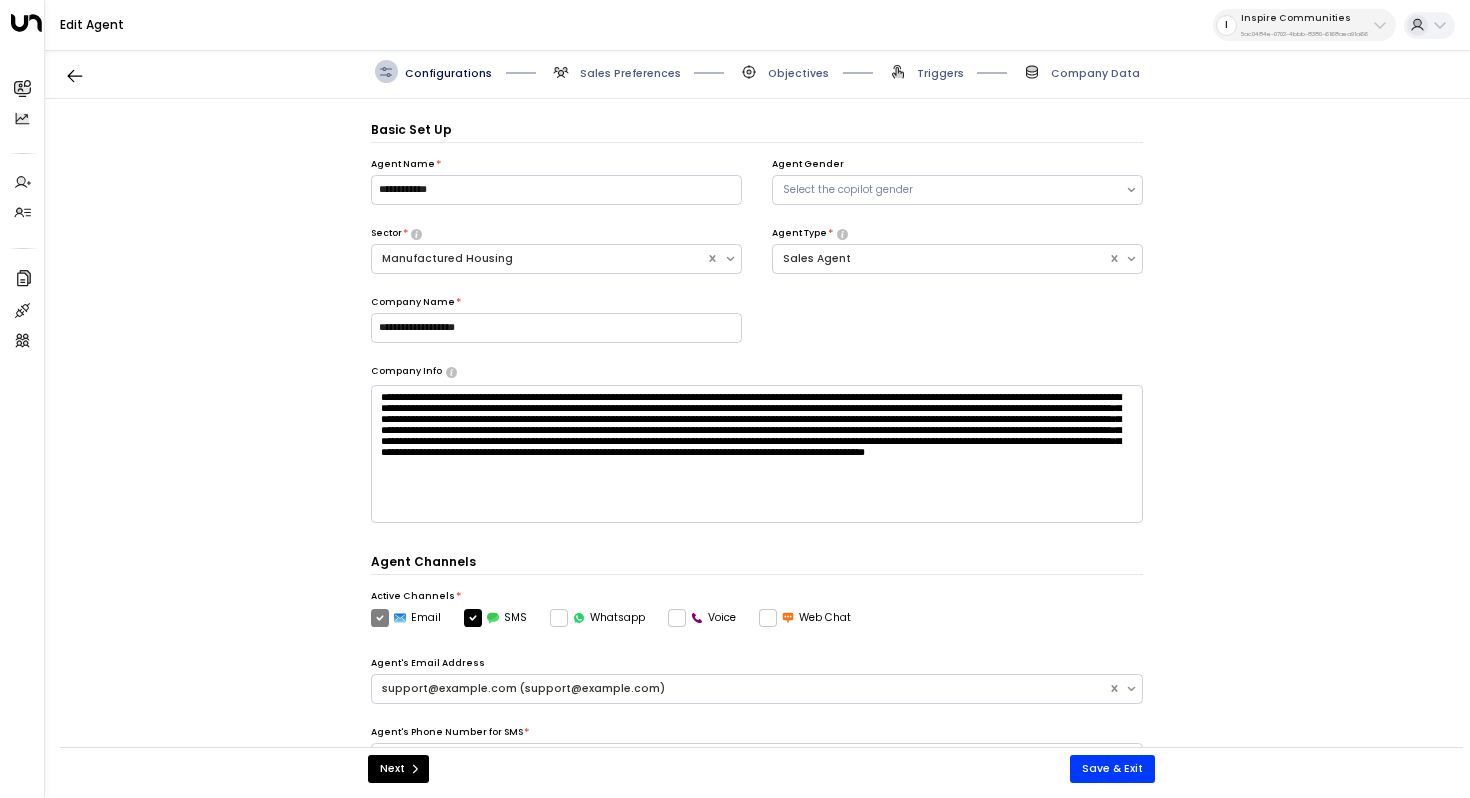 click on "Sales Preferences" at bounding box center [630, 73] 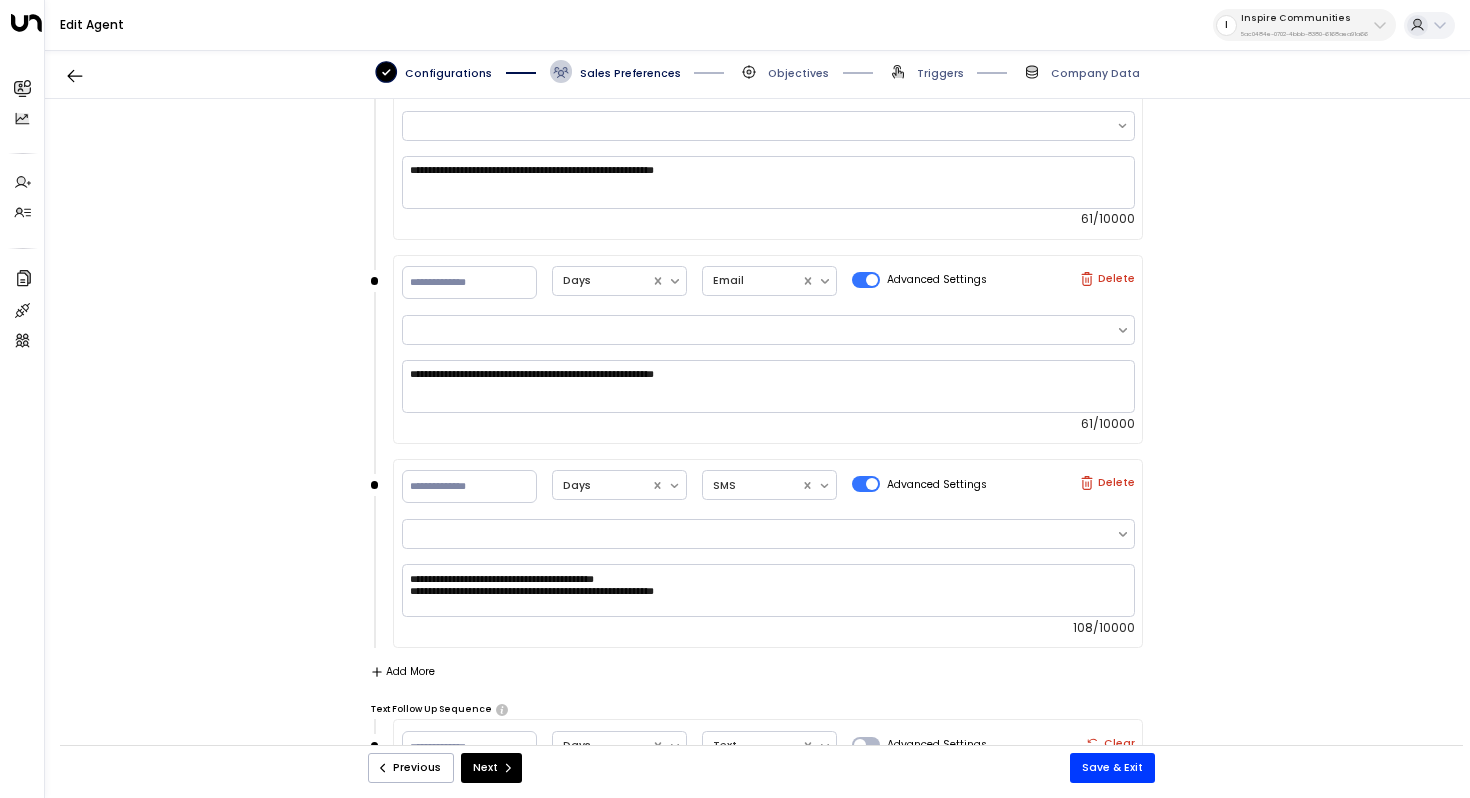 scroll, scrollTop: 1762, scrollLeft: 0, axis: vertical 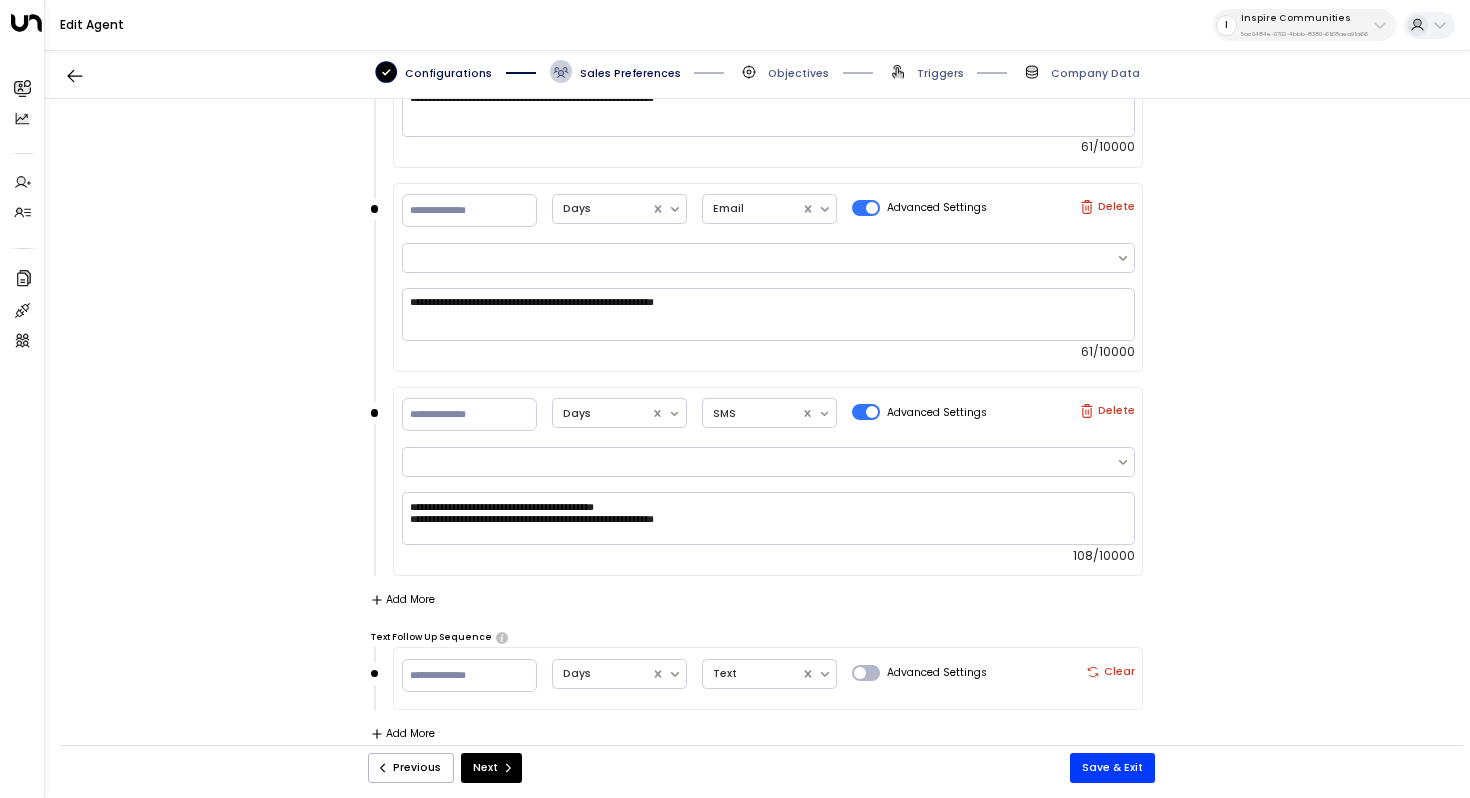 click on "Configurations" at bounding box center (448, 73) 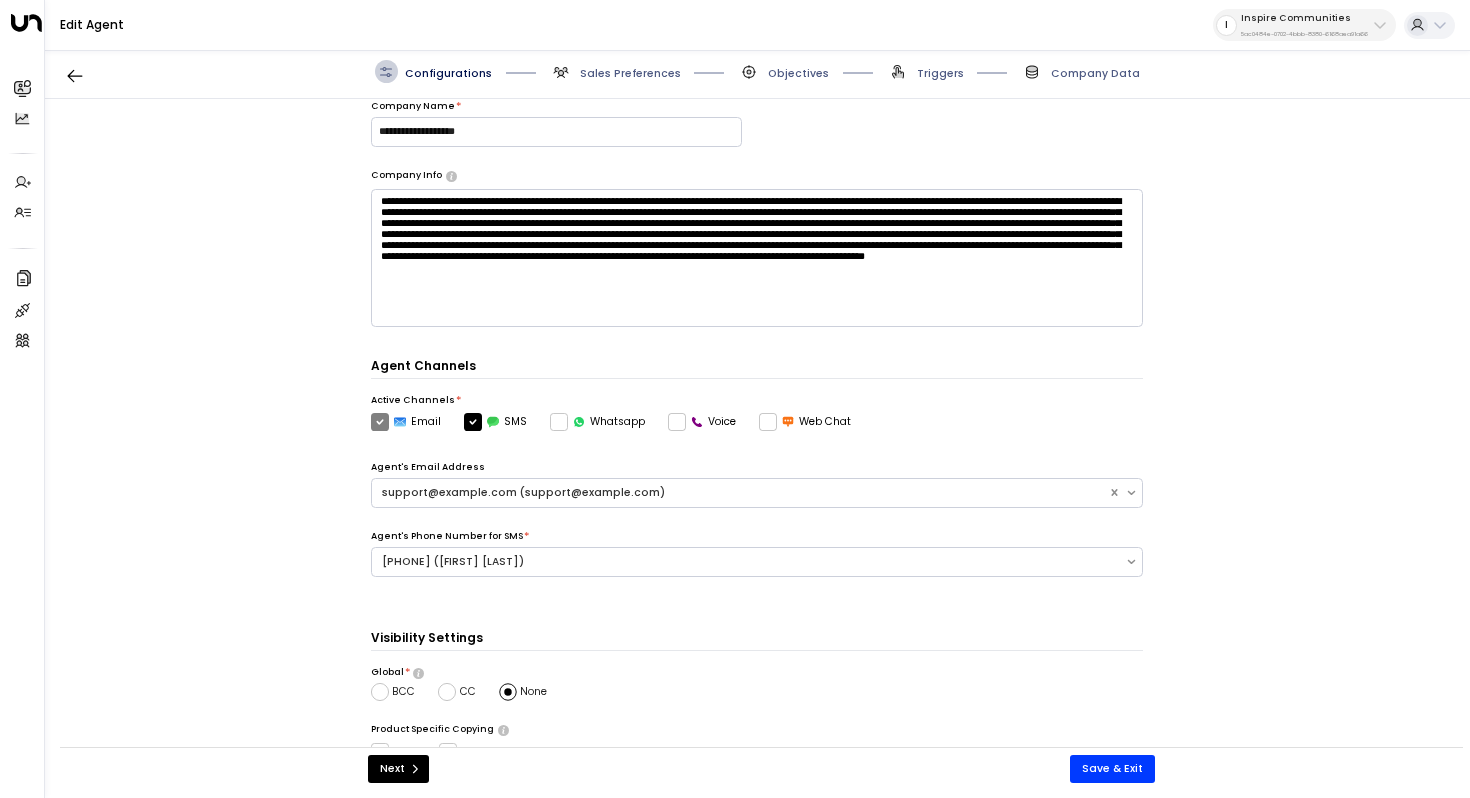 scroll, scrollTop: 0, scrollLeft: 0, axis: both 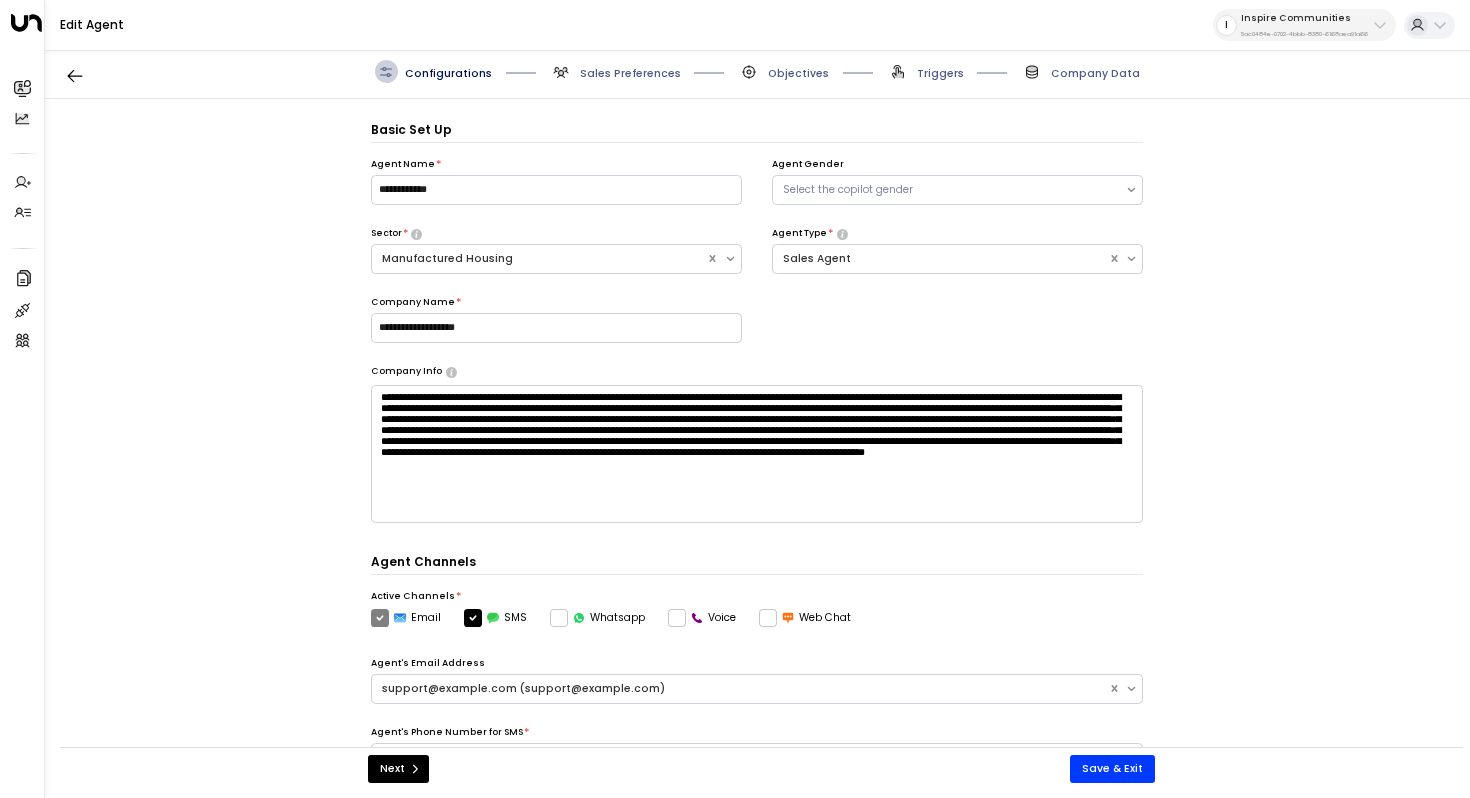 click on "Objectives" at bounding box center (630, 73) 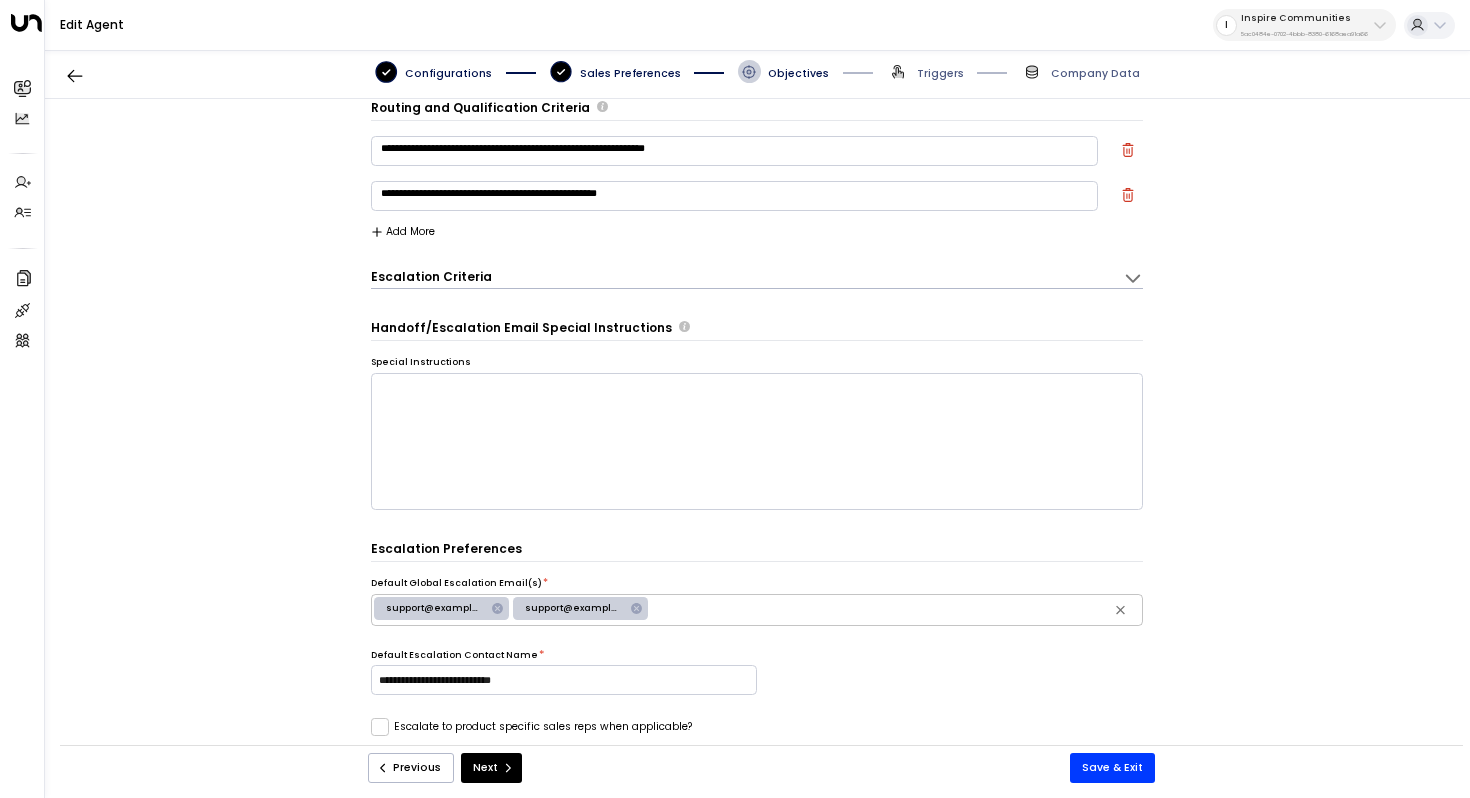scroll, scrollTop: 0, scrollLeft: 0, axis: both 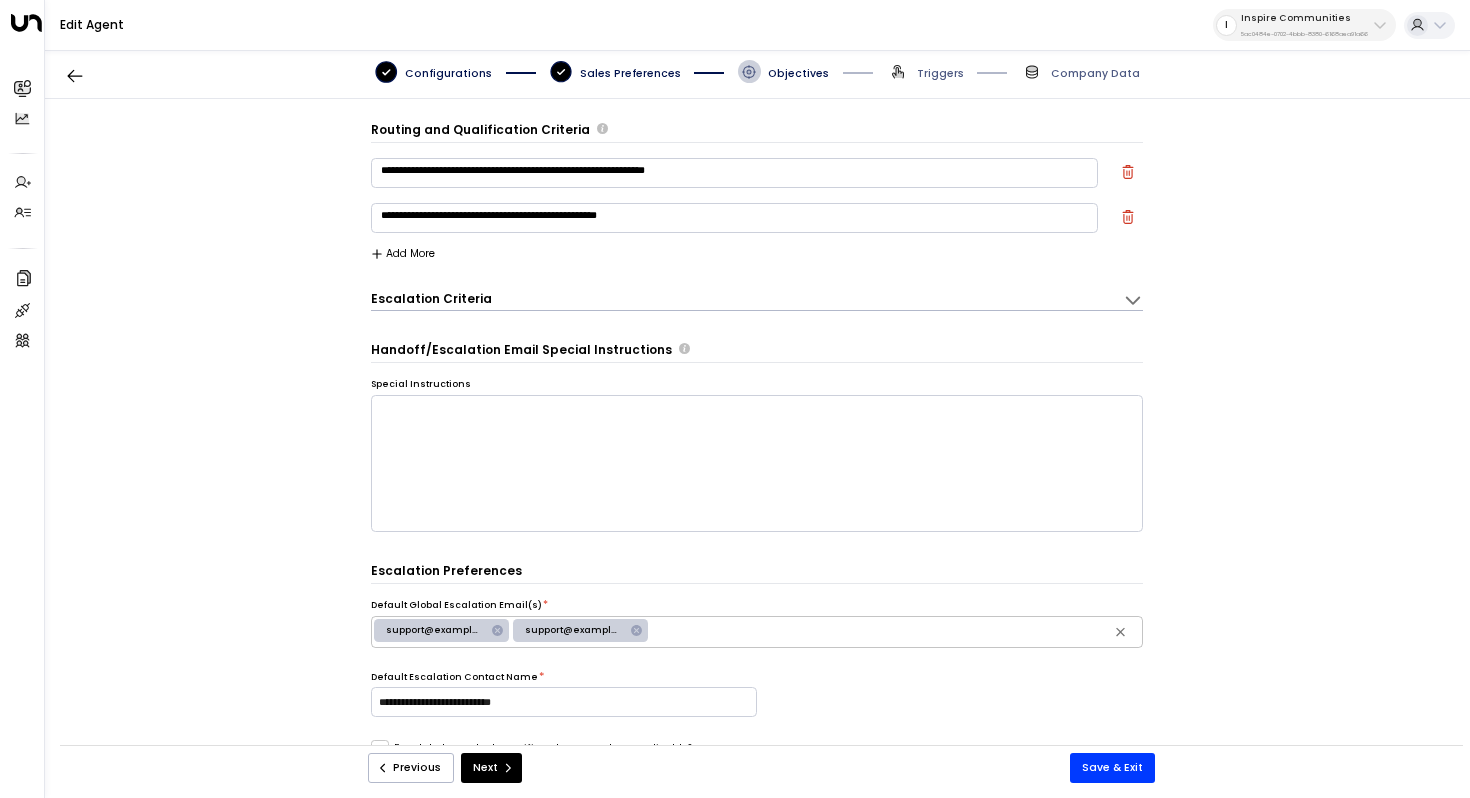 click on "Triggers" at bounding box center (925, 71) 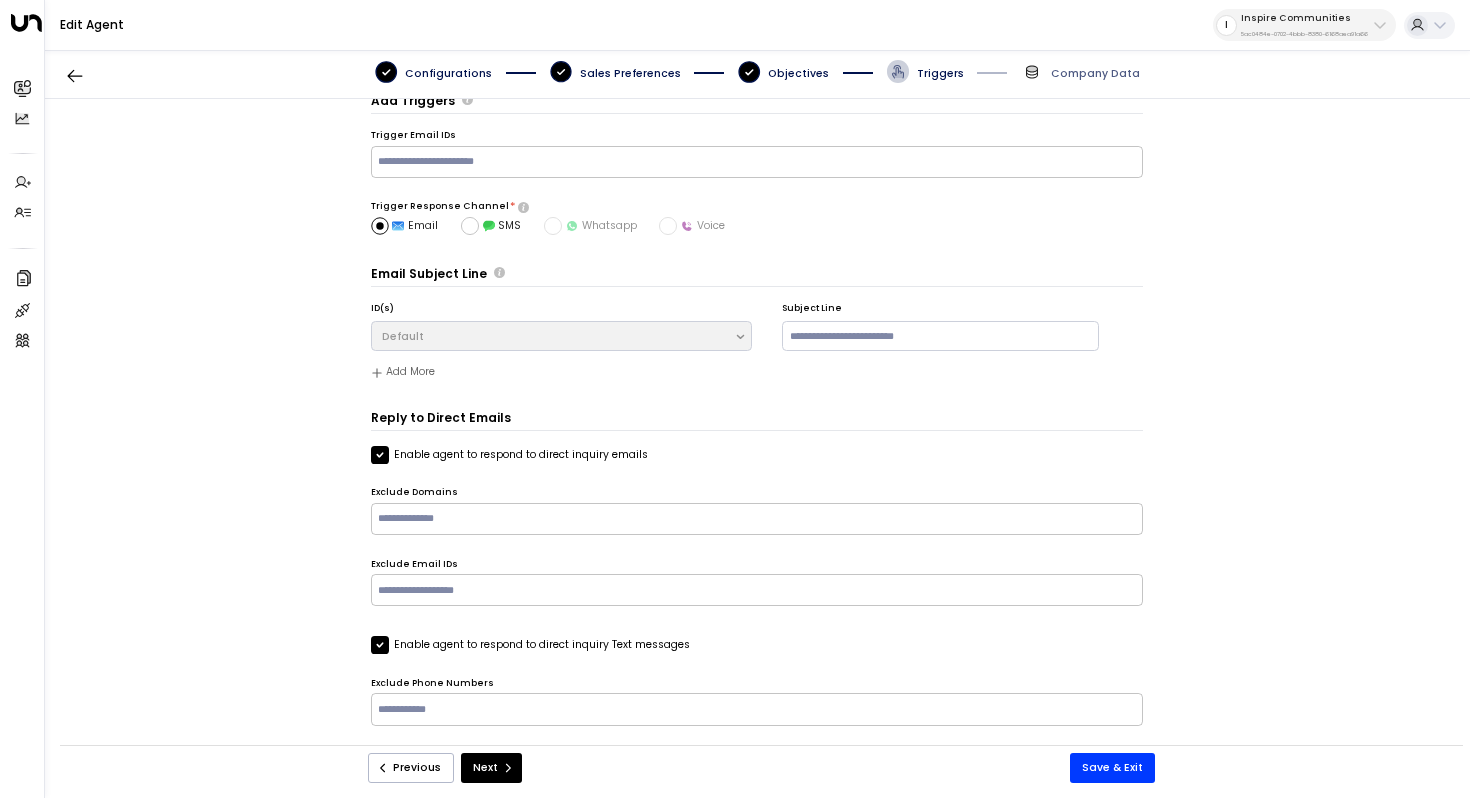 scroll, scrollTop: 0, scrollLeft: 0, axis: both 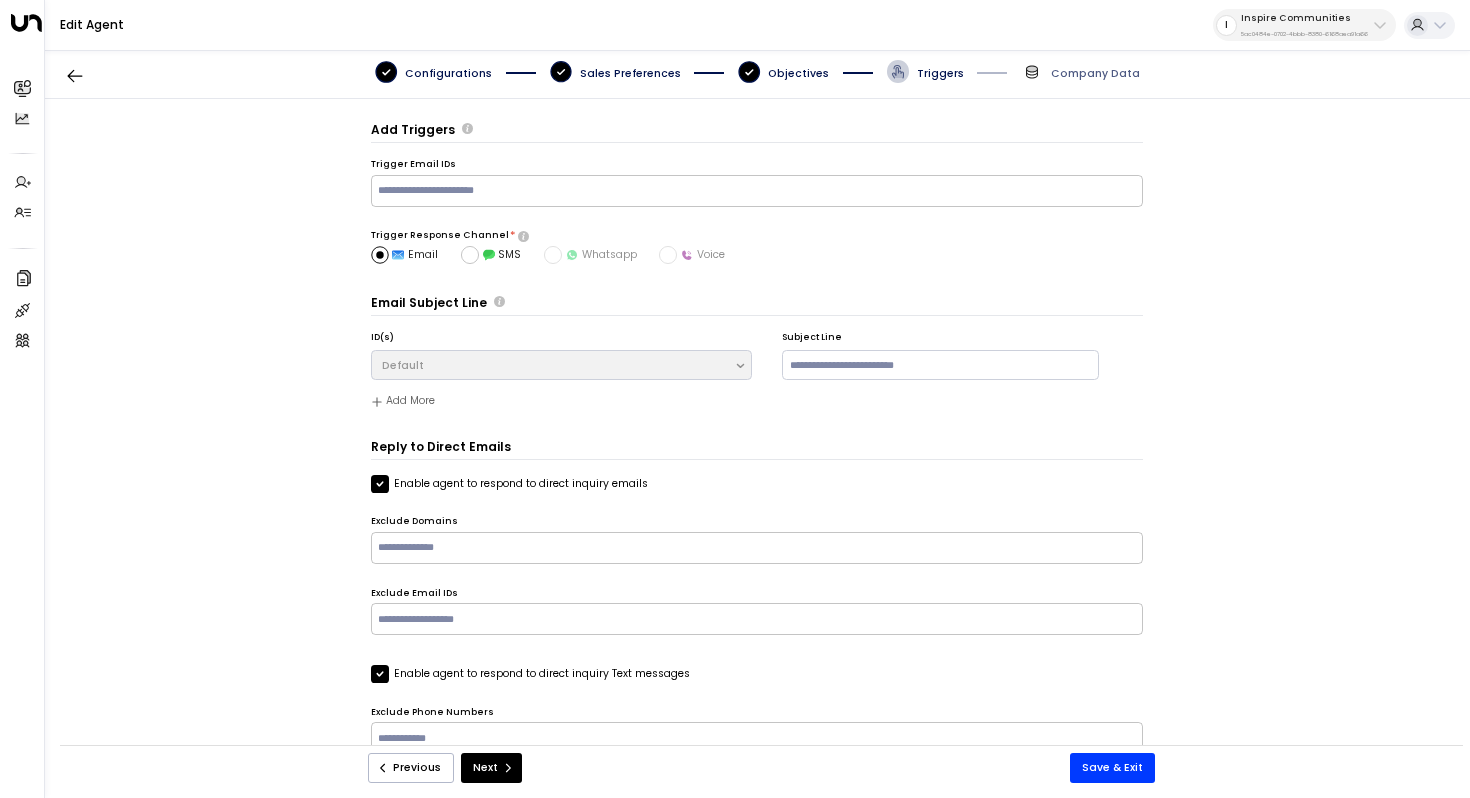 click on "Sales Preferences" at bounding box center (448, 73) 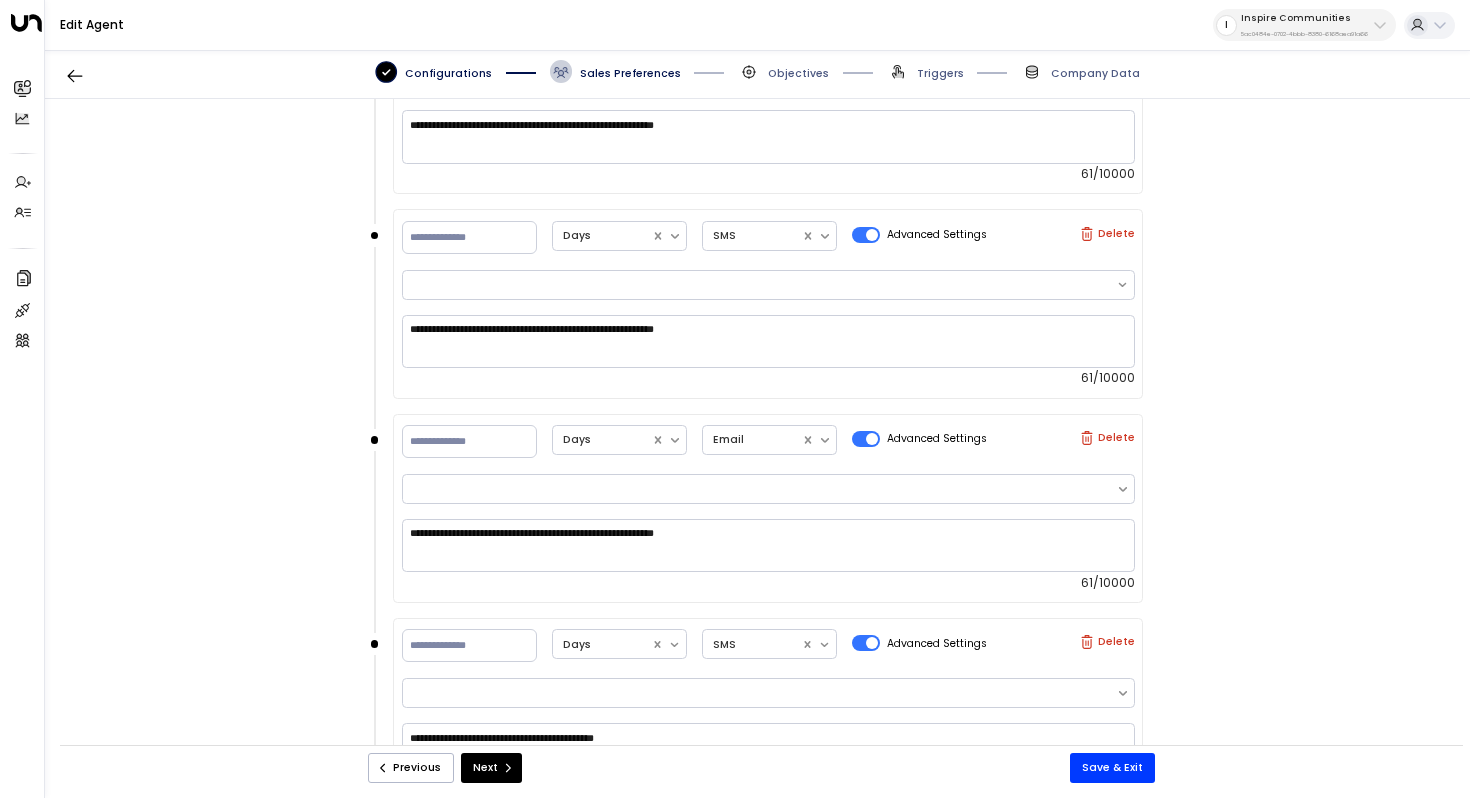 scroll, scrollTop: 1762, scrollLeft: 0, axis: vertical 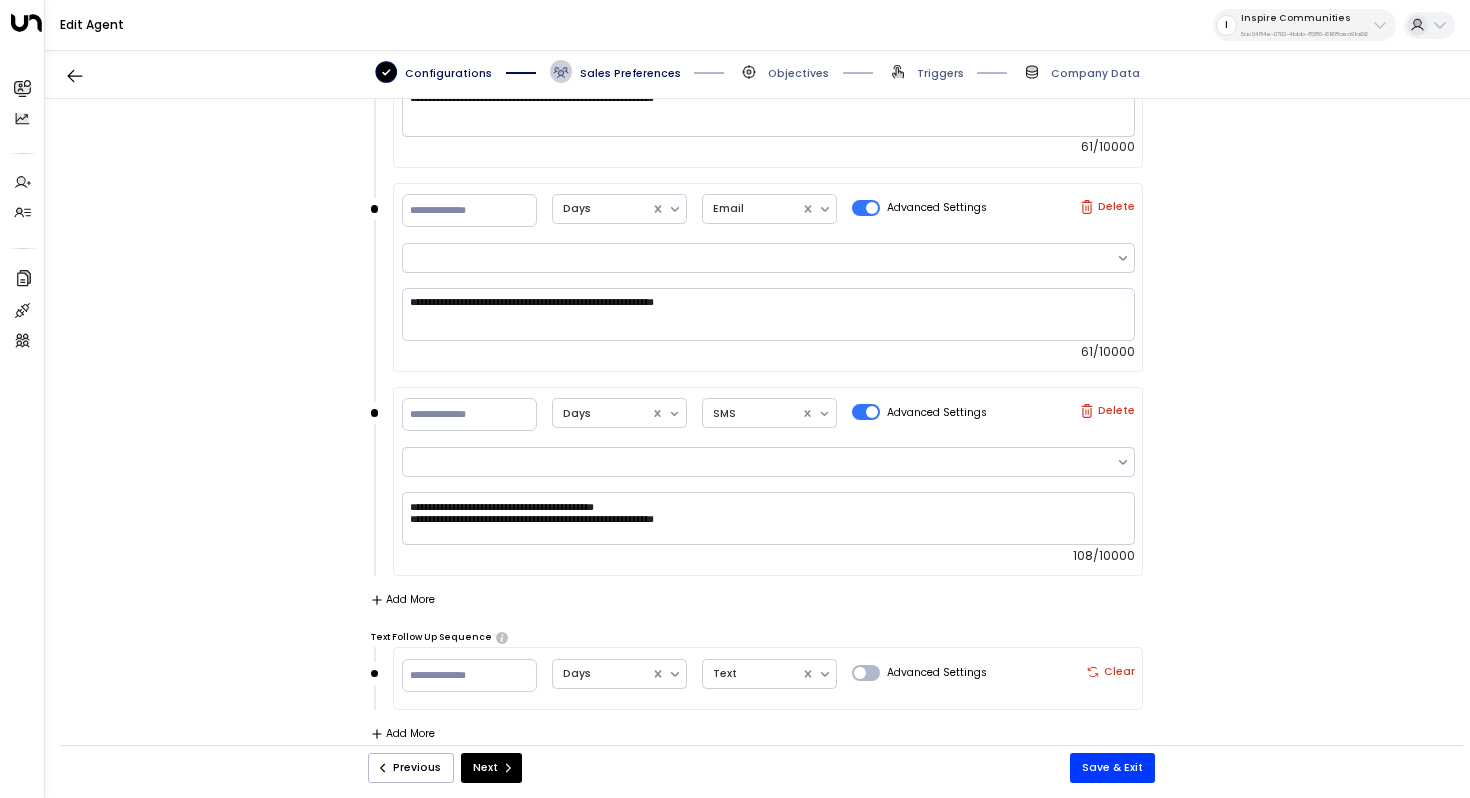 click on "Company Data" at bounding box center (783, 71) 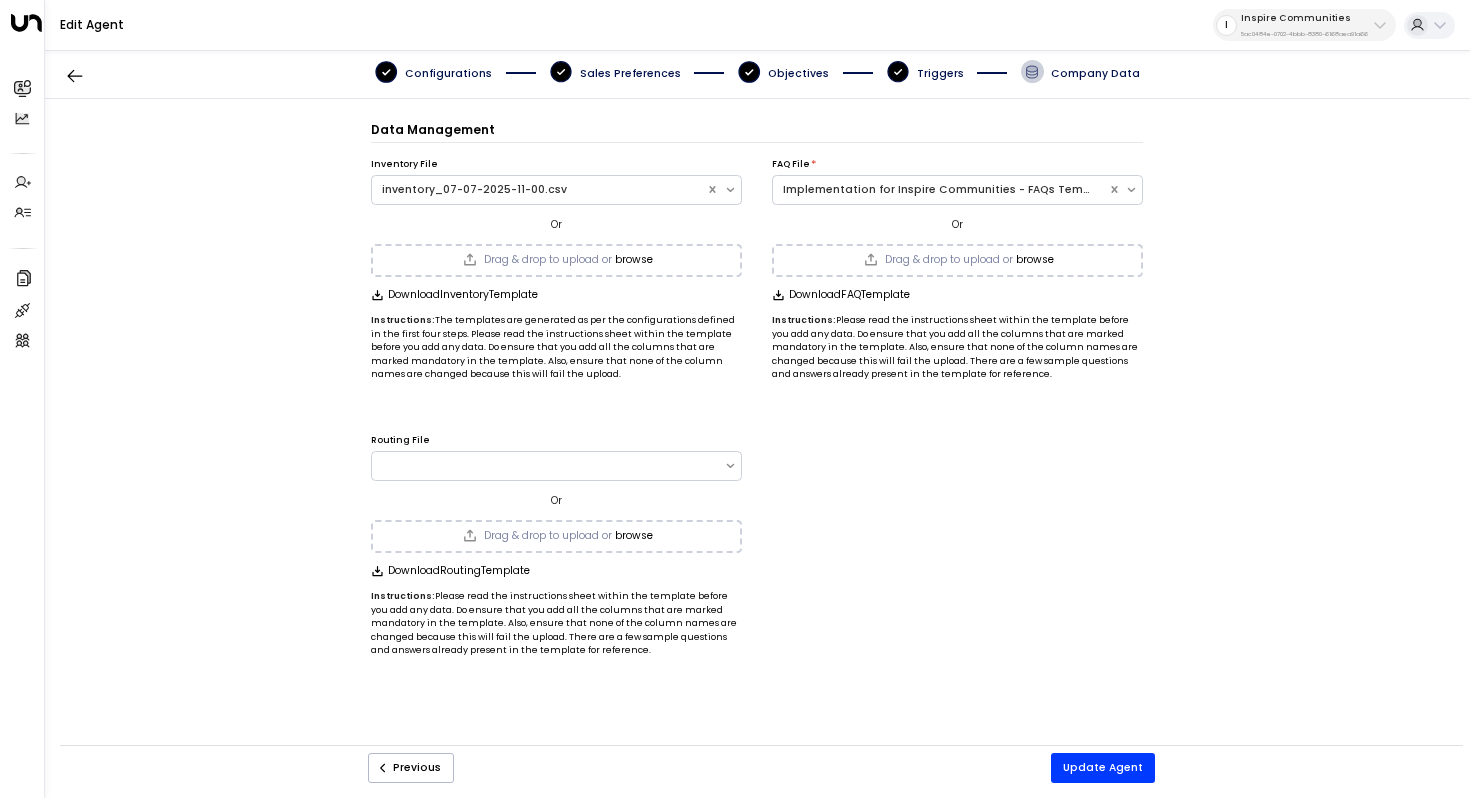 click on "Triggers" at bounding box center (448, 73) 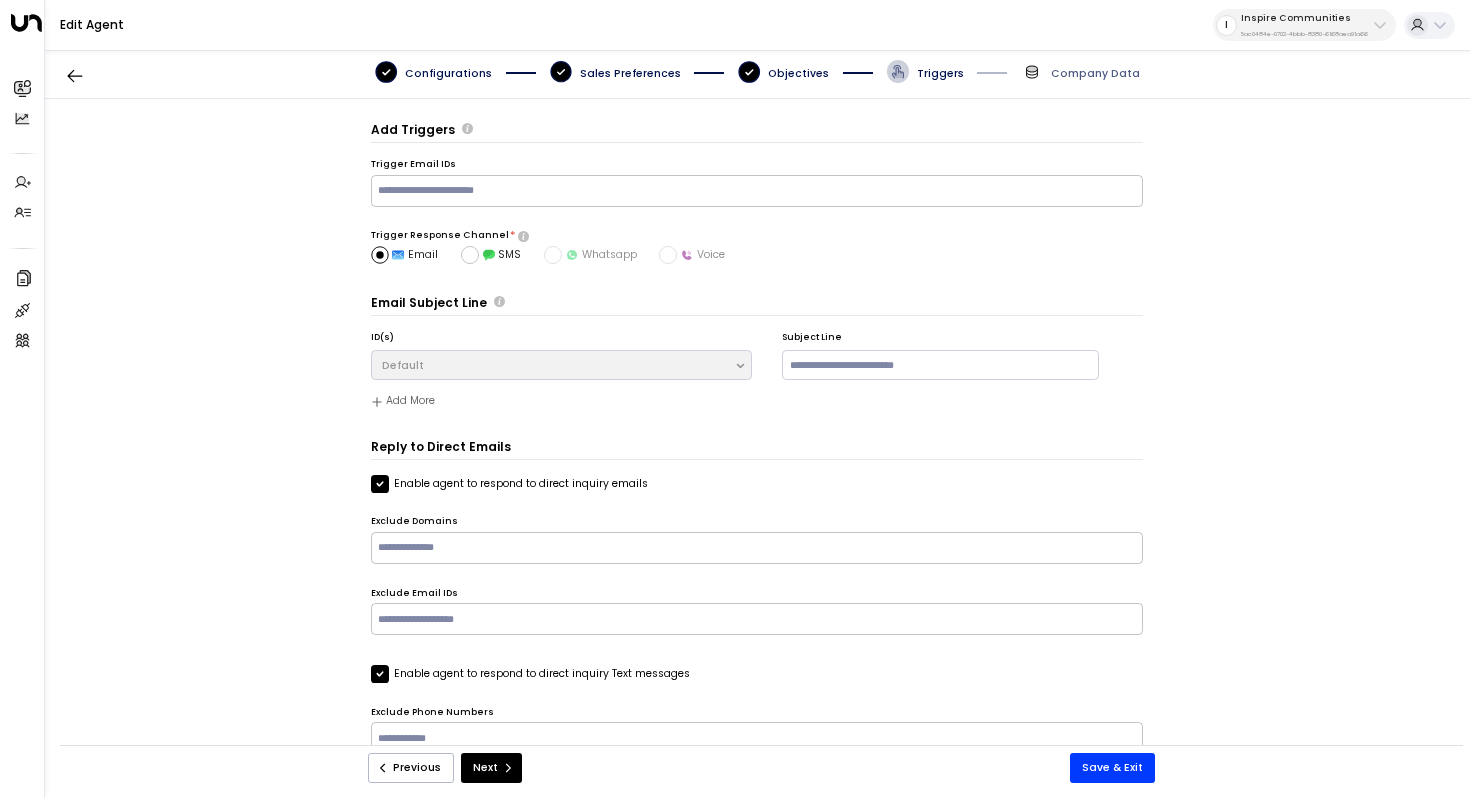 scroll, scrollTop: 29, scrollLeft: 0, axis: vertical 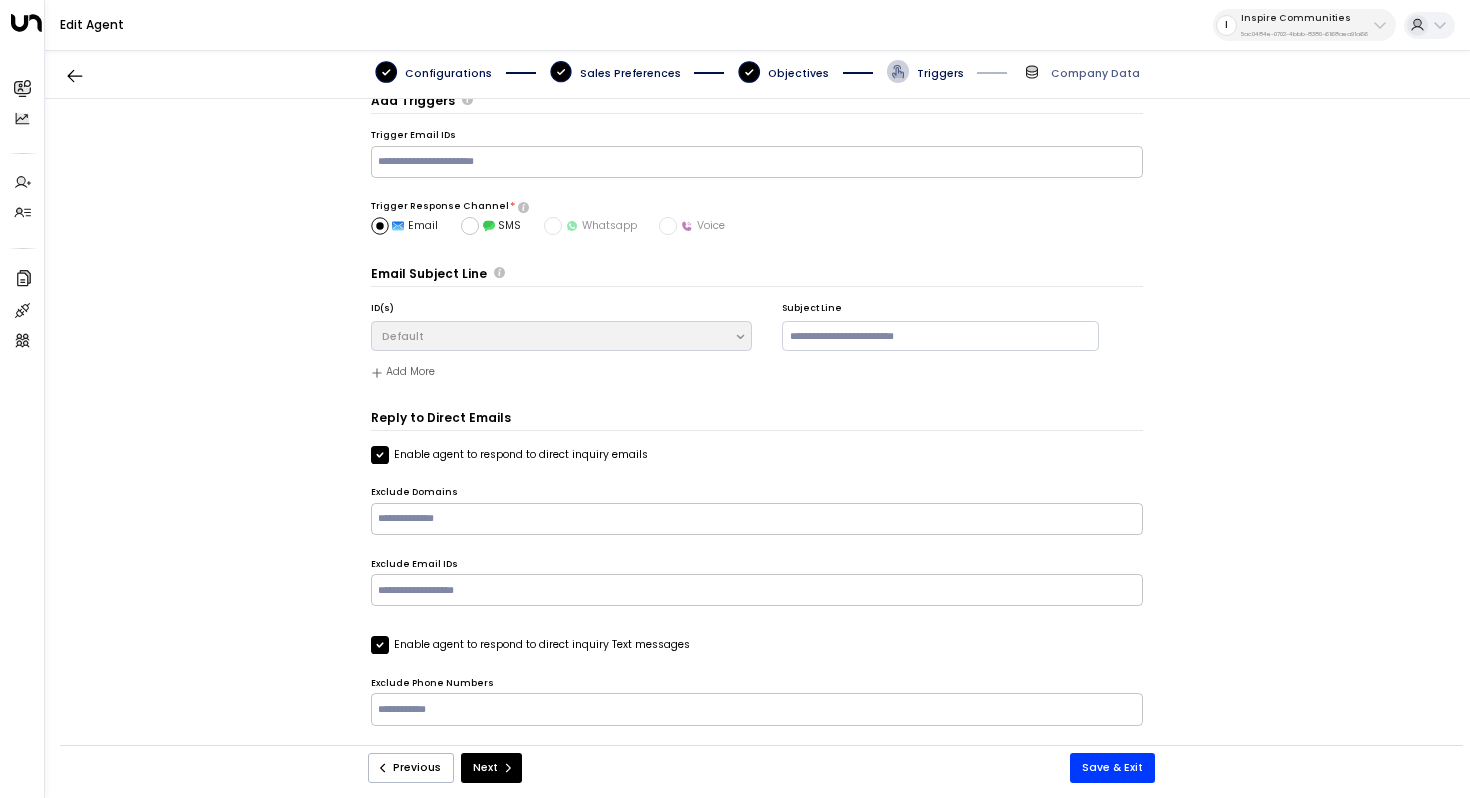 click on "Configurations" at bounding box center (448, 73) 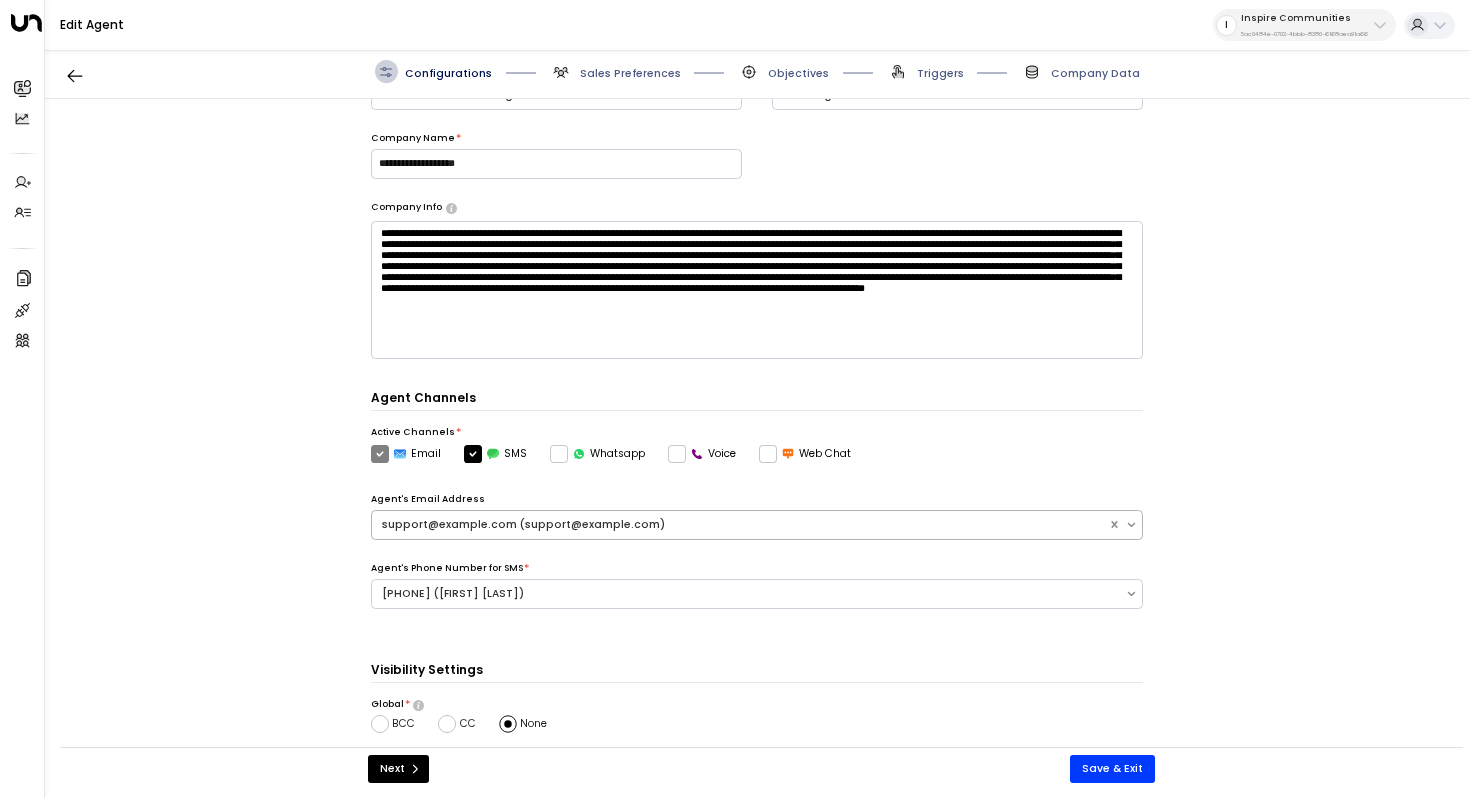 scroll, scrollTop: 0, scrollLeft: 0, axis: both 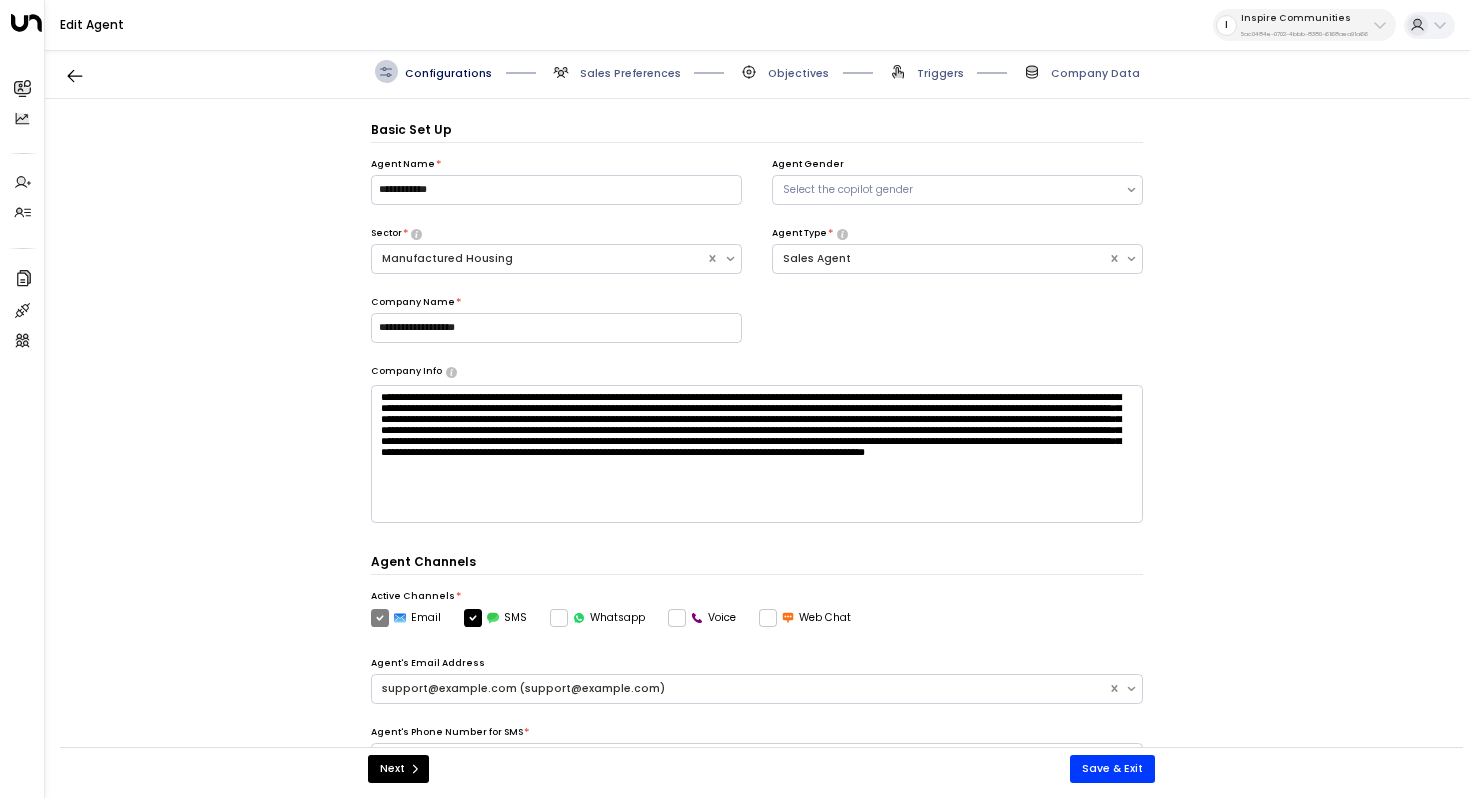 click on "Triggers" at bounding box center [630, 73] 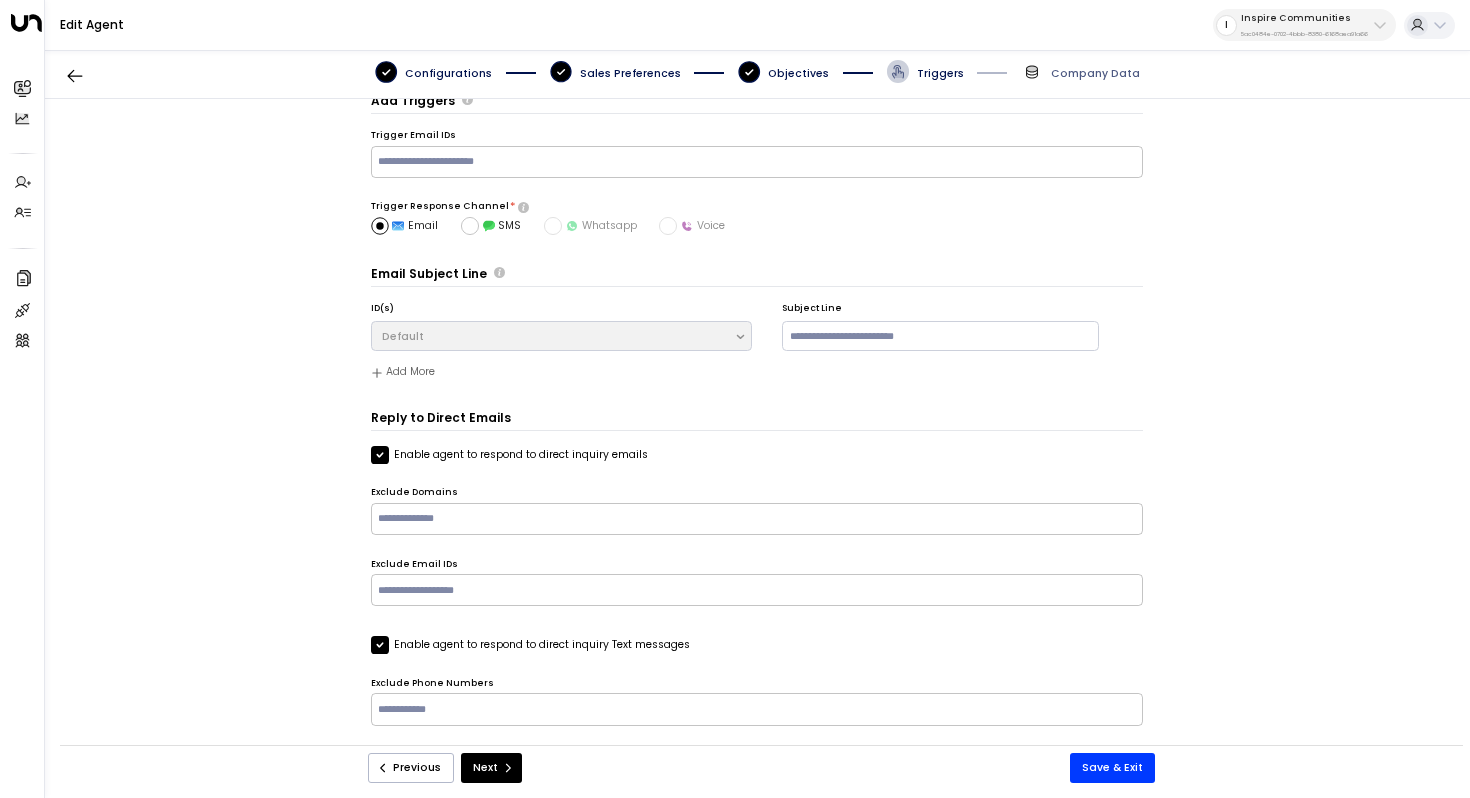 scroll, scrollTop: 0, scrollLeft: 0, axis: both 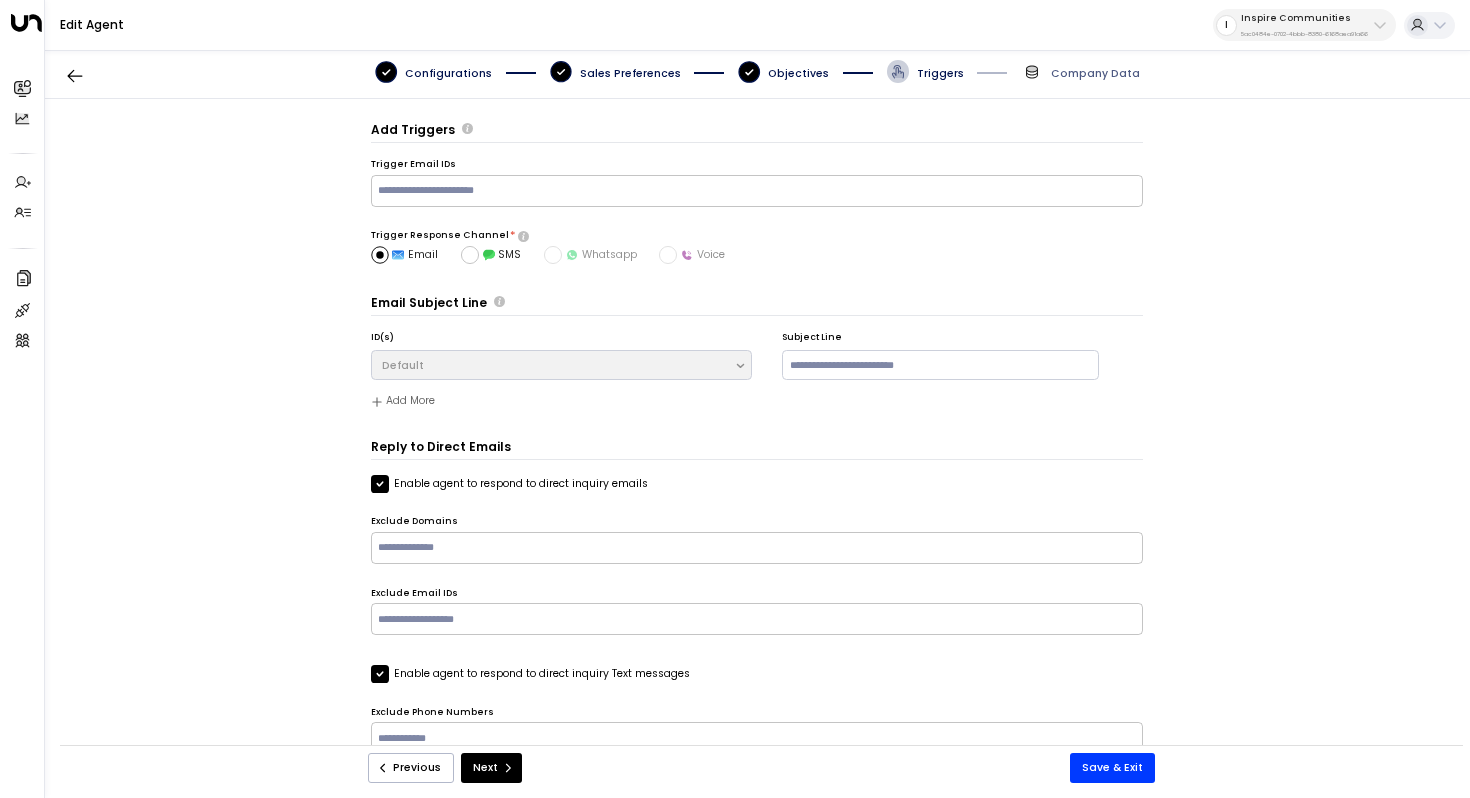 click on "Objectives" at bounding box center [448, 73] 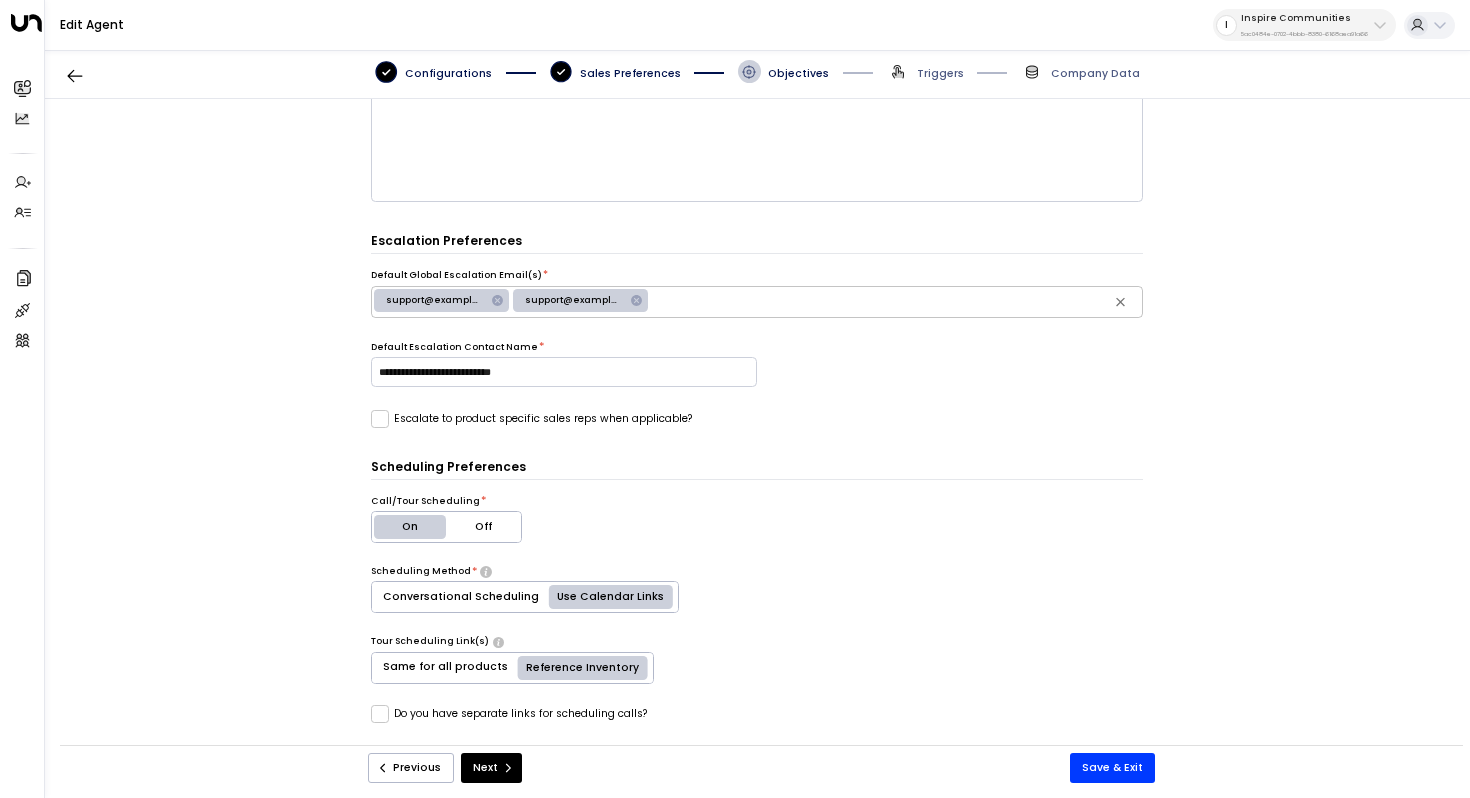 scroll, scrollTop: 338, scrollLeft: 0, axis: vertical 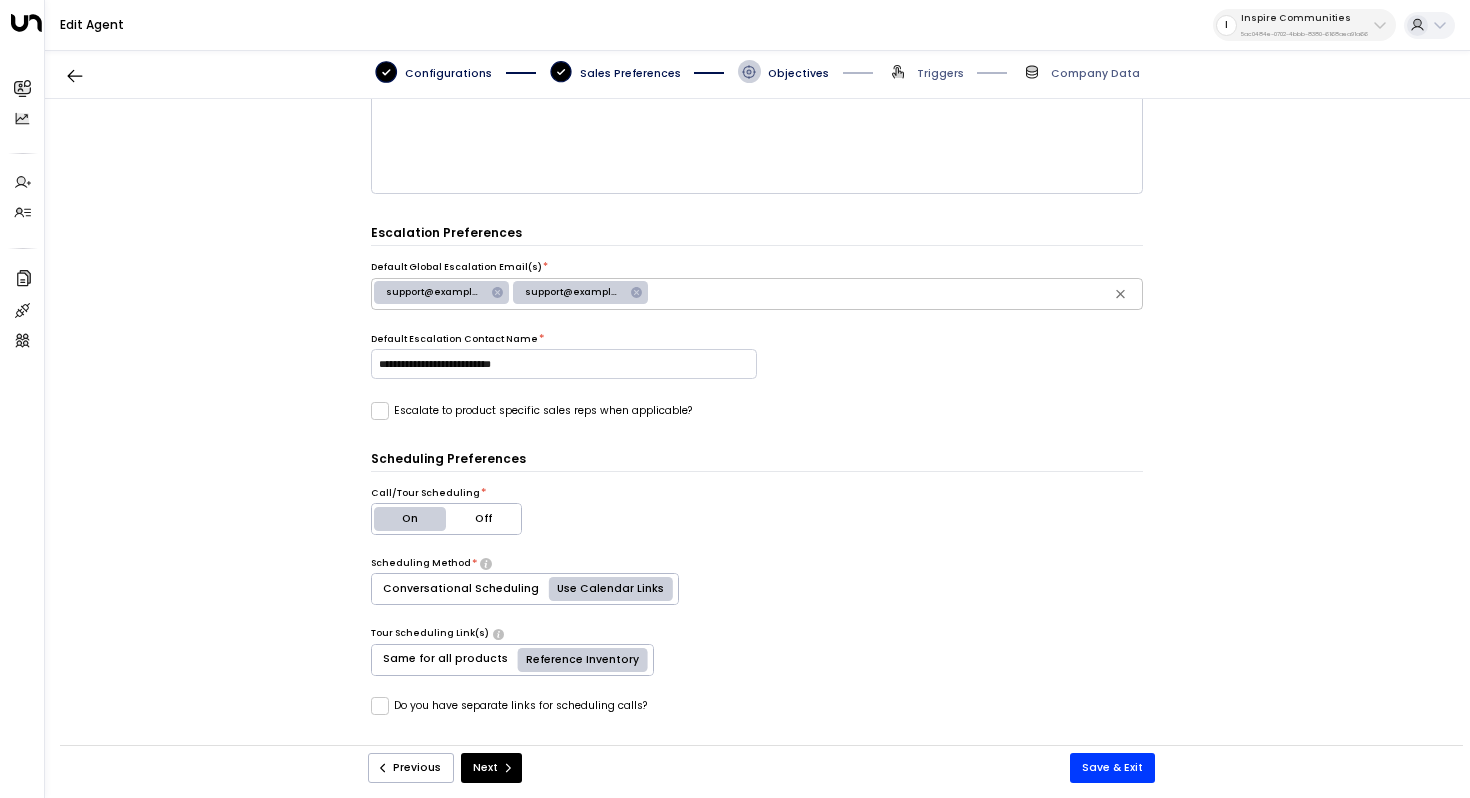 click on "Configurations Sales Preferences Objectives Triggers Company Data" at bounding box center [757, 72] 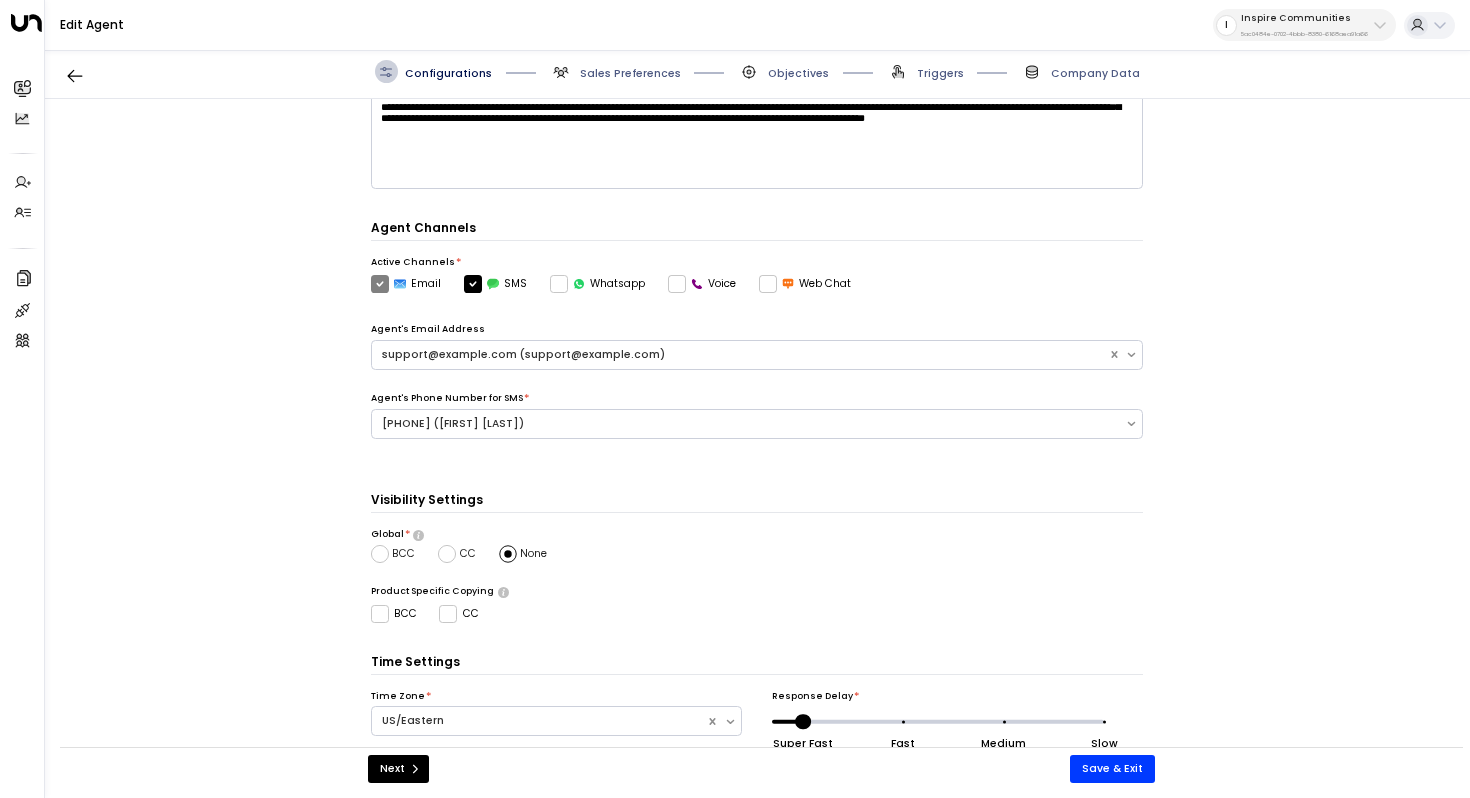 scroll, scrollTop: 382, scrollLeft: 0, axis: vertical 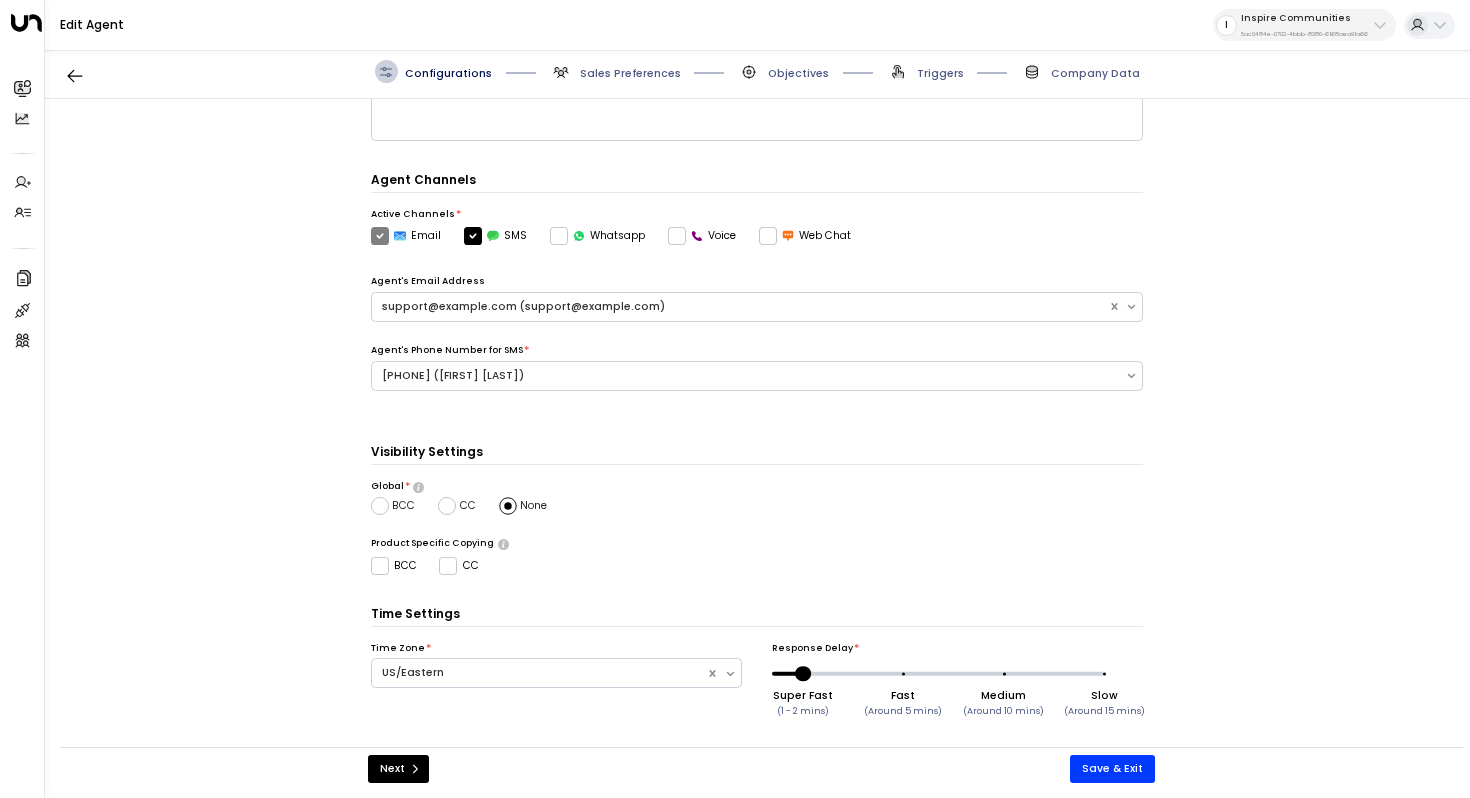 click on "5ac0484e-0702-4bbb-8380-6168aea91a66" at bounding box center (1304, 34) 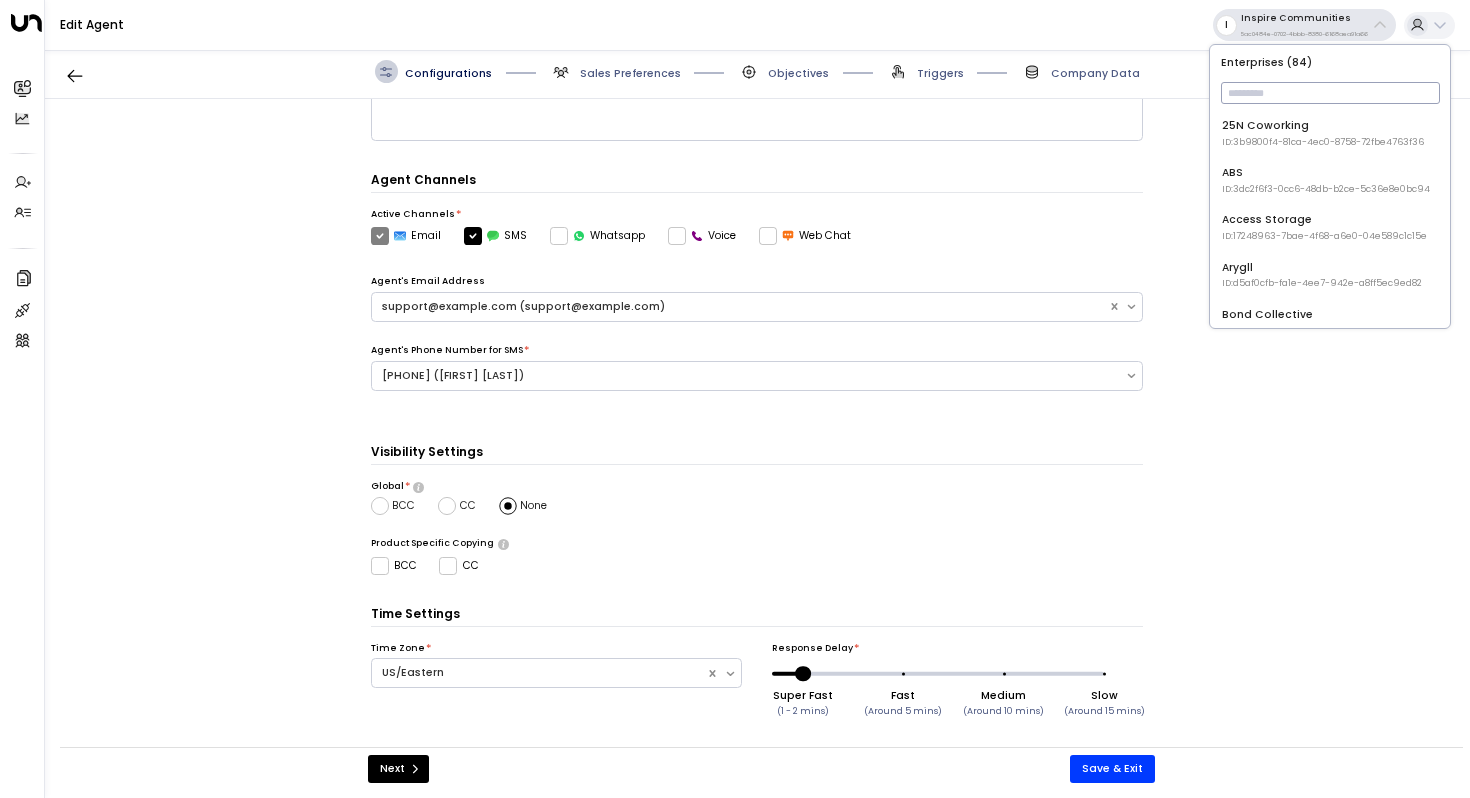 click at bounding box center [1330, 93] 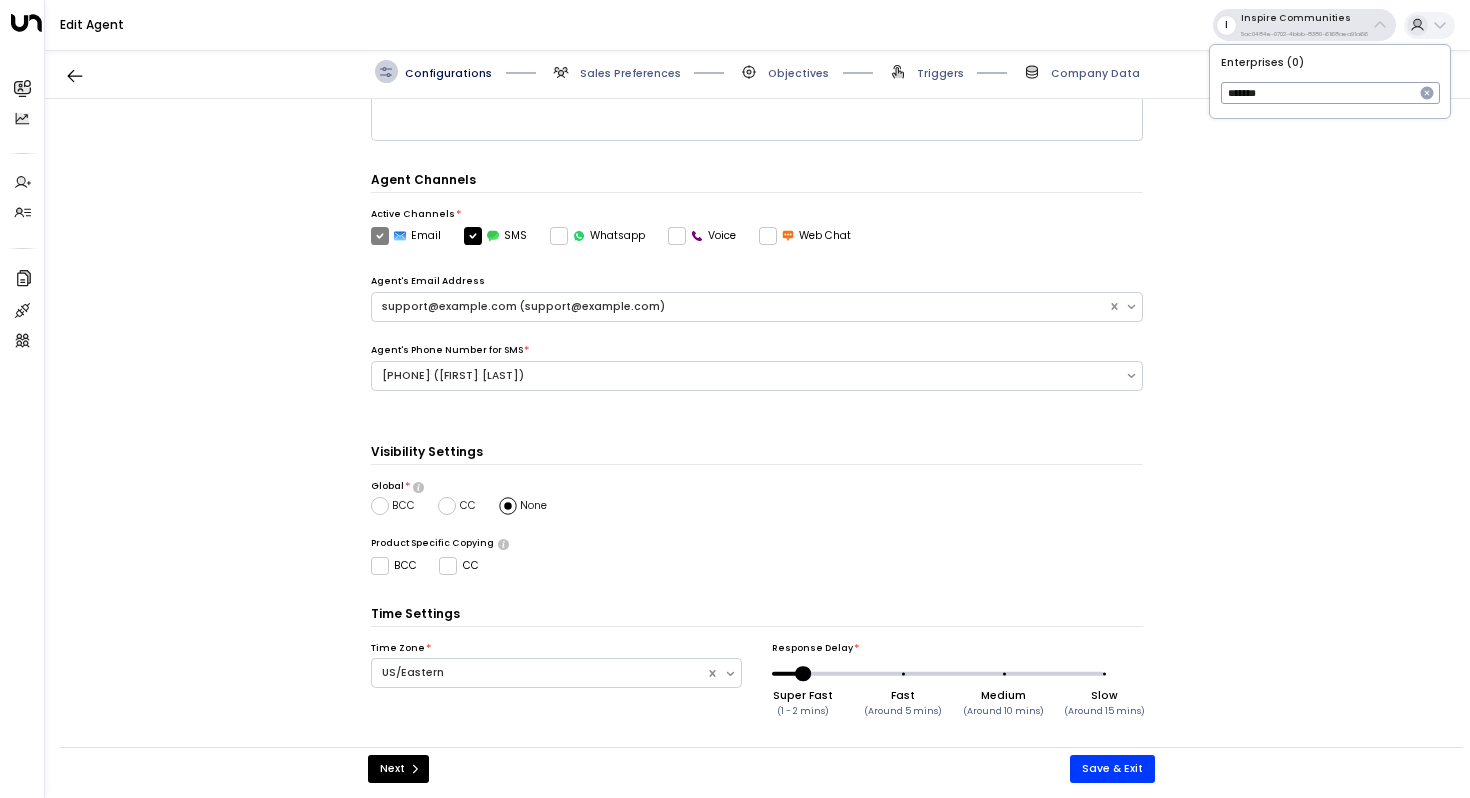 type on "*******" 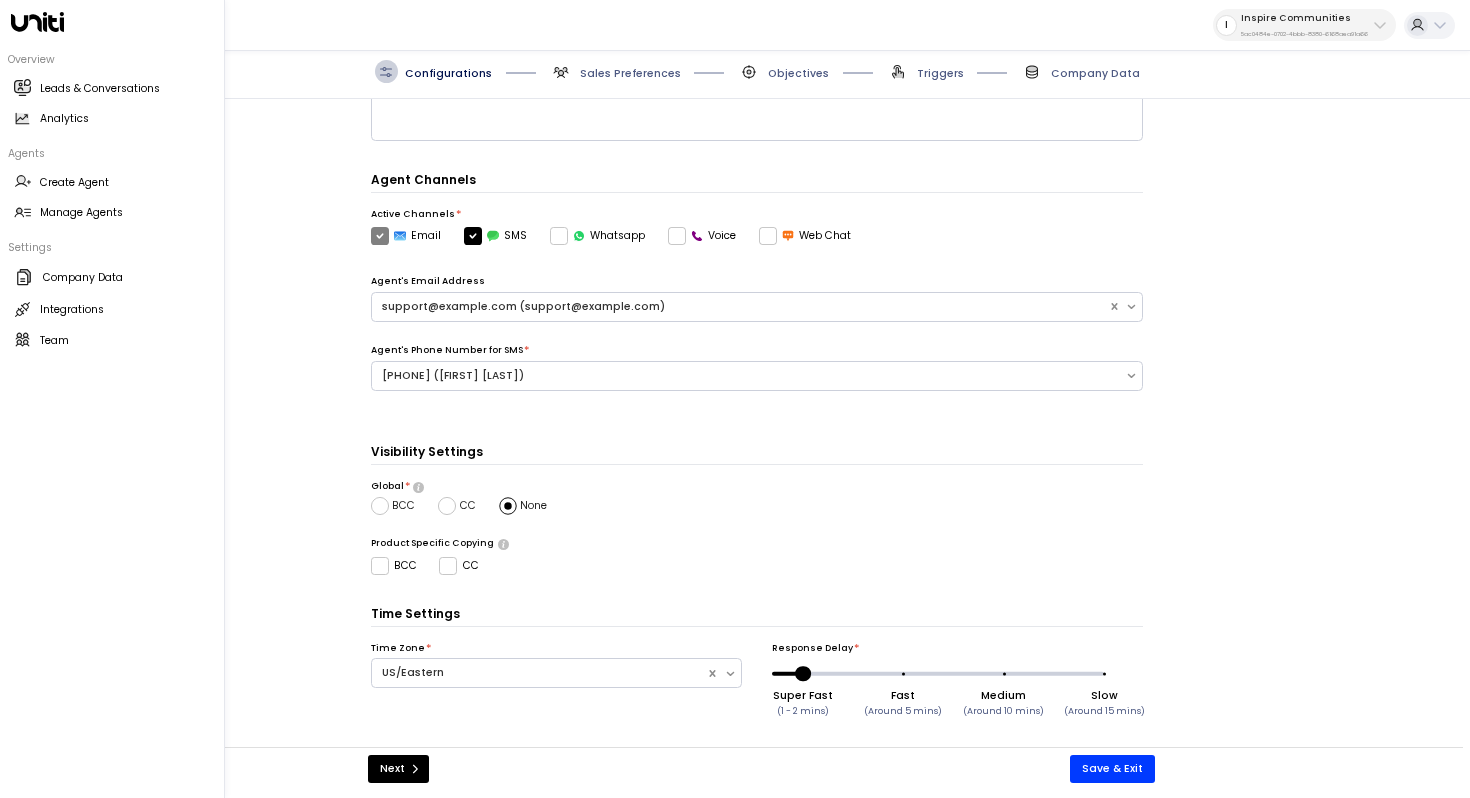 click at bounding box center [37, 22] 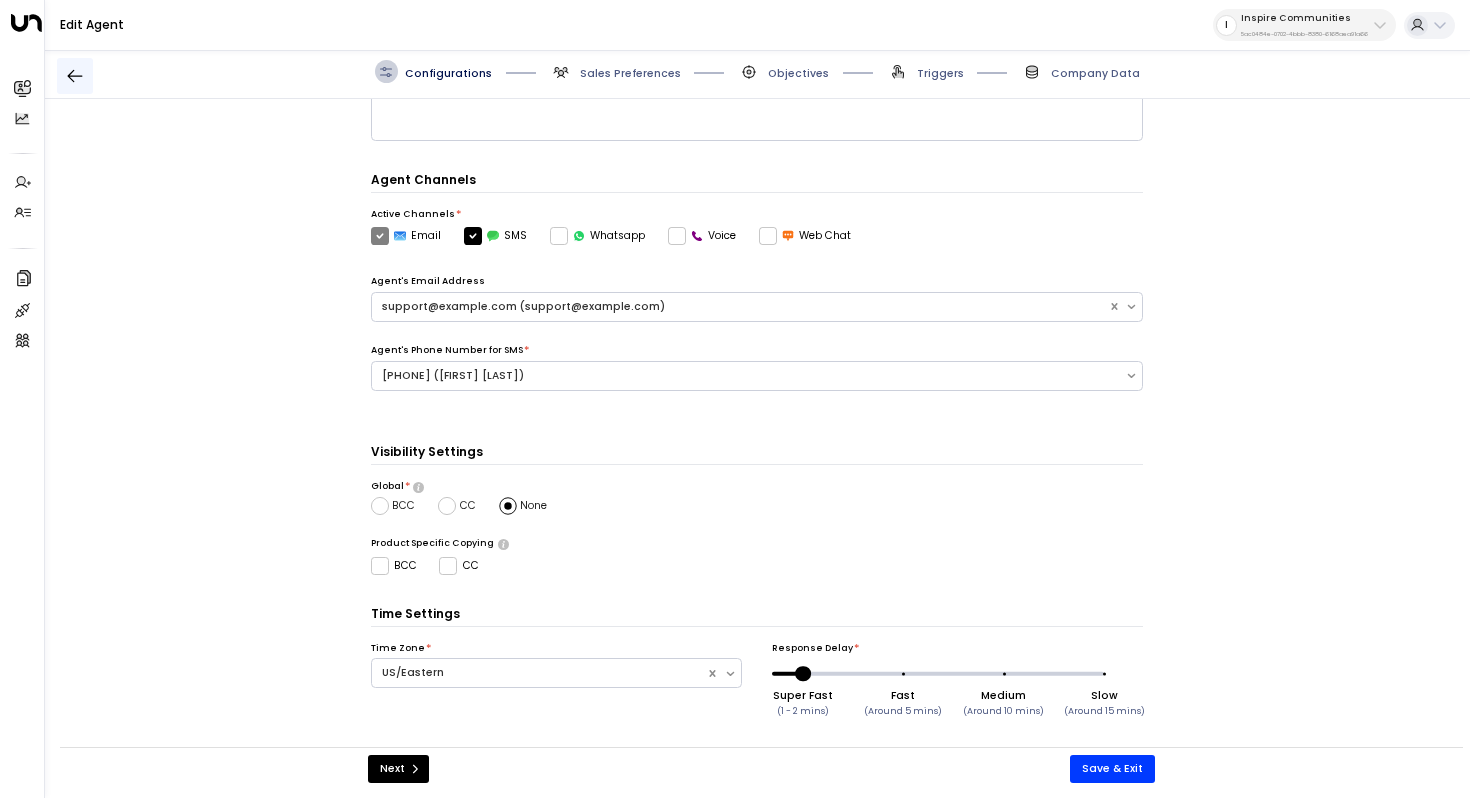 click at bounding box center [75, 76] 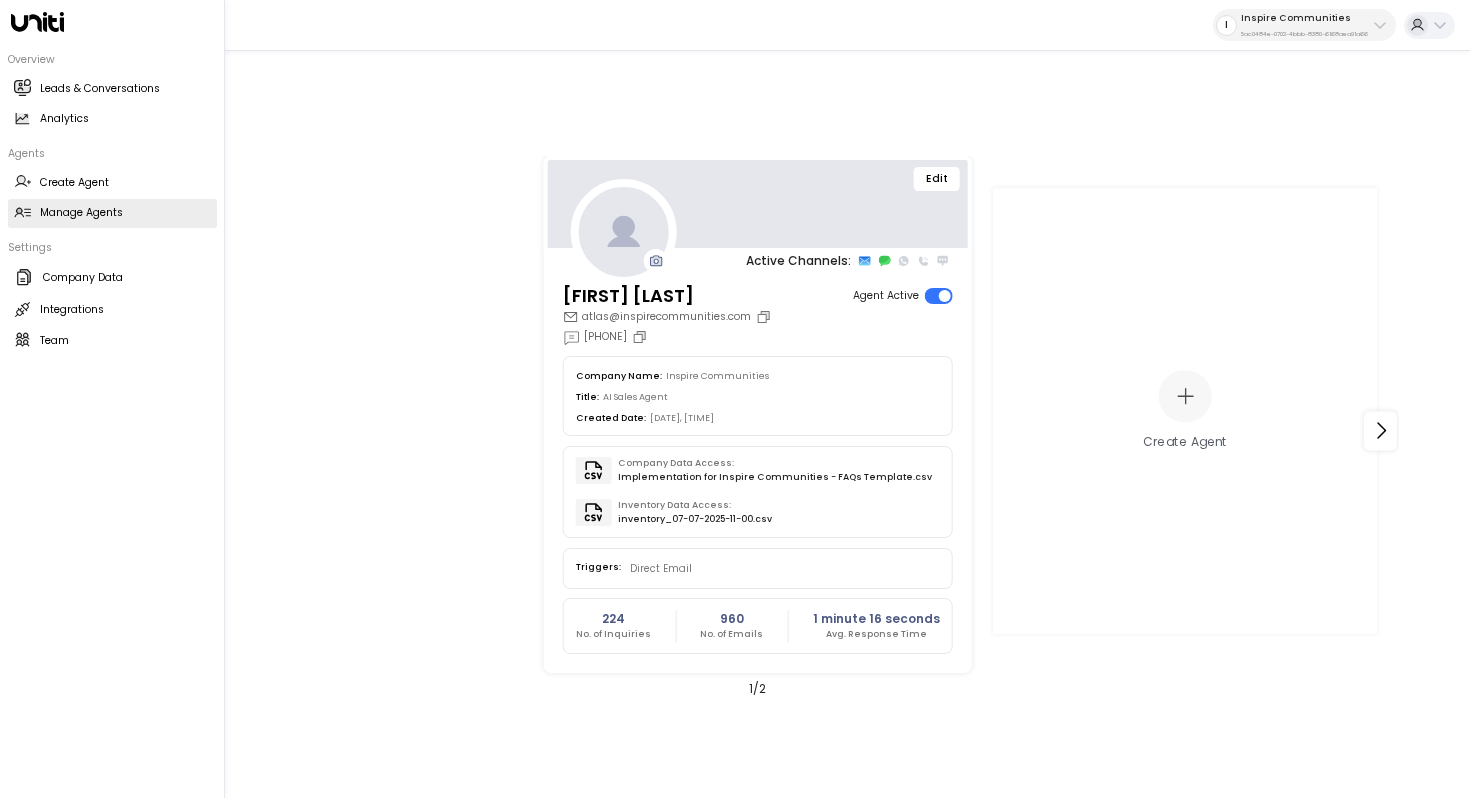 click at bounding box center [36, 22] 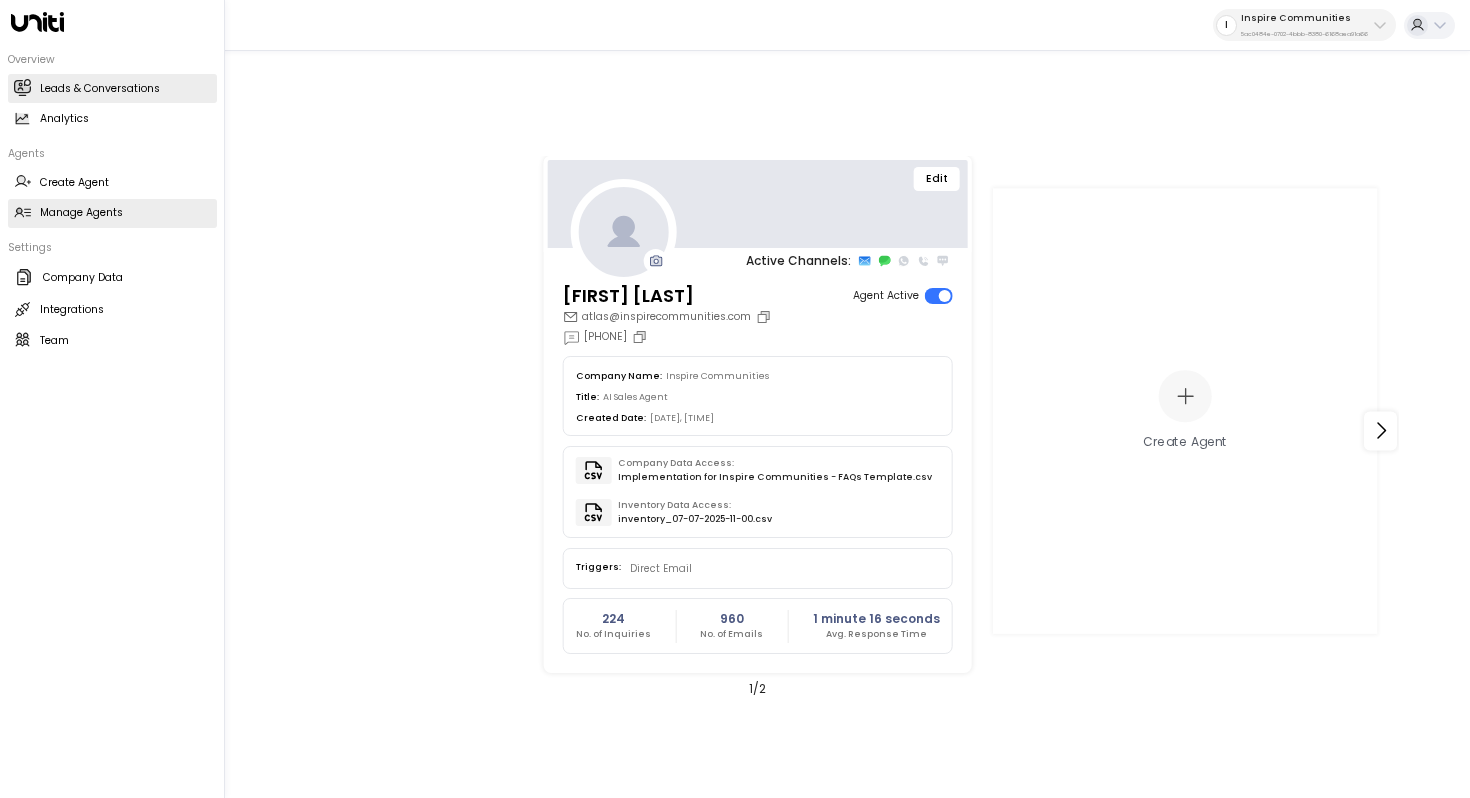 click on "Leads & Conversations" at bounding box center (100, 89) 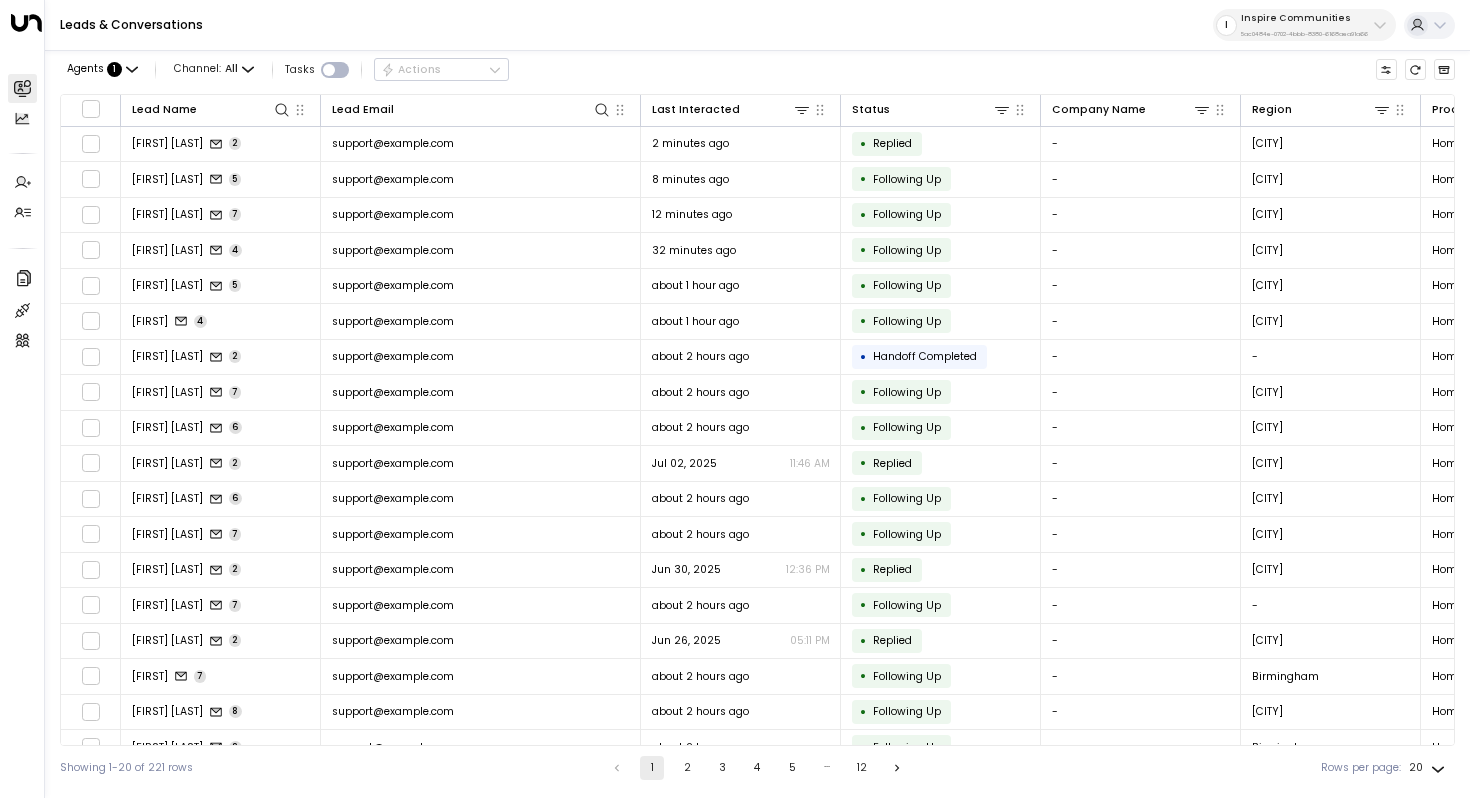 click on "5ac0484e-0702-4bbb-8380-6168aea91a66" at bounding box center (1304, 34) 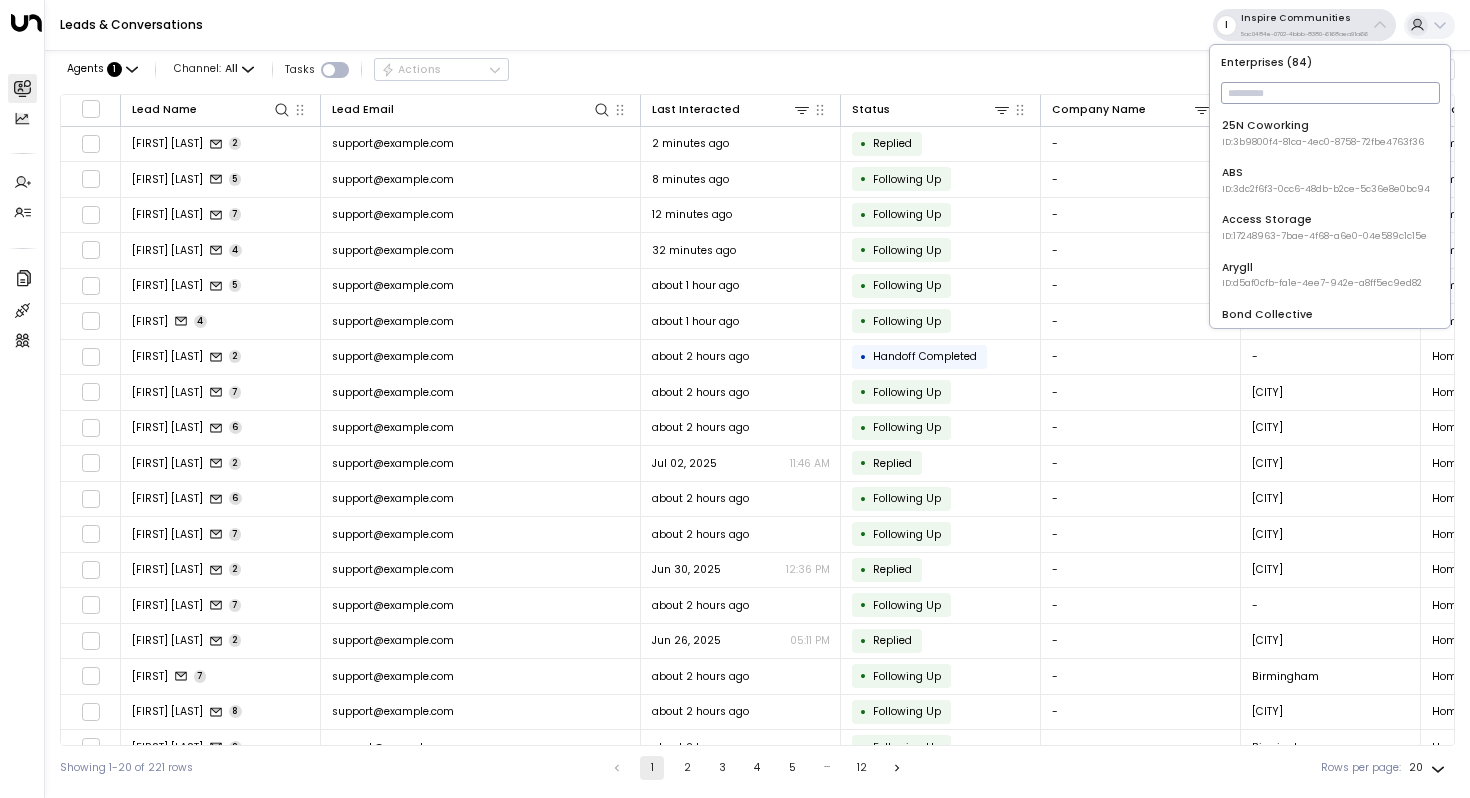 click at bounding box center [1330, 93] 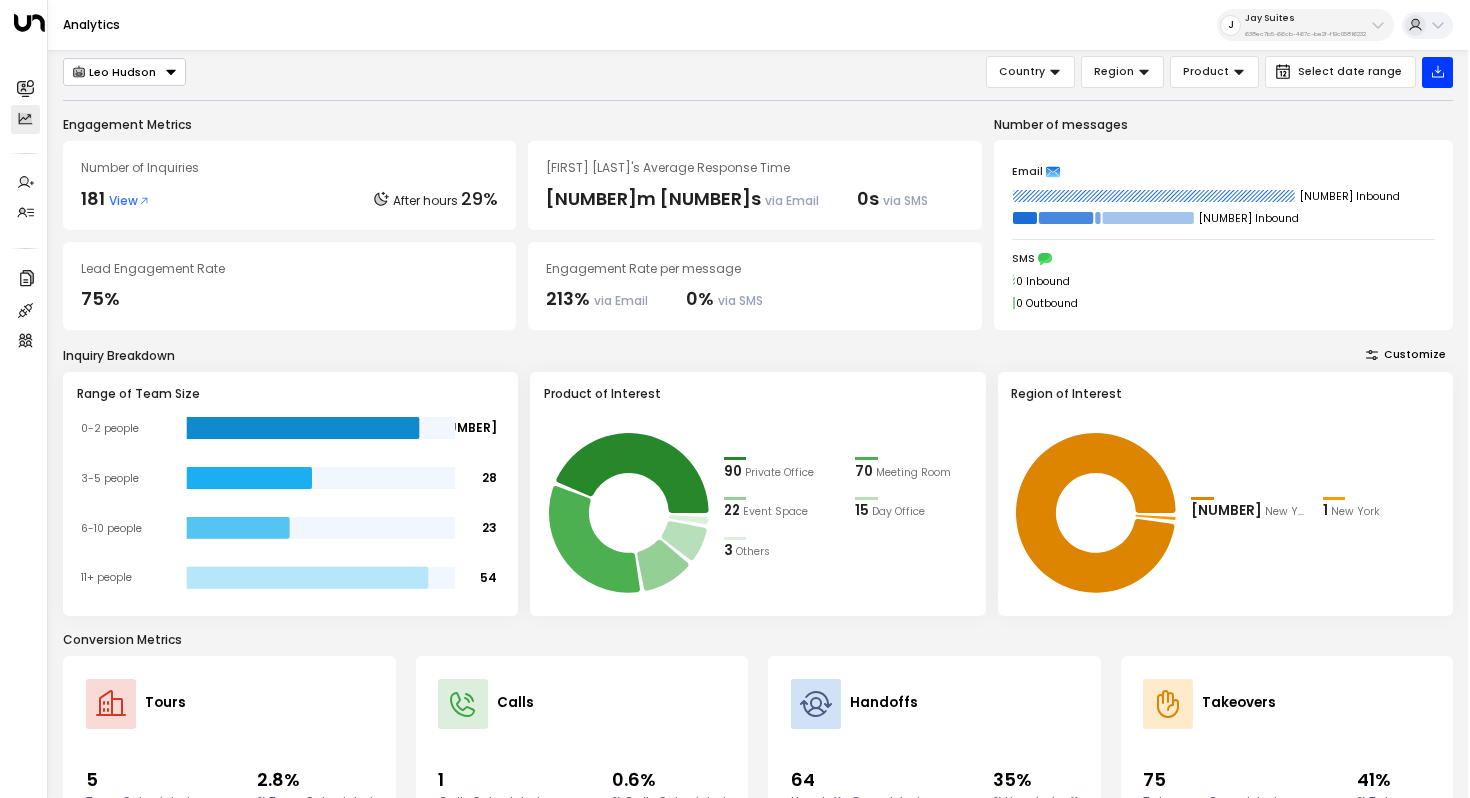 scroll, scrollTop: 0, scrollLeft: 0, axis: both 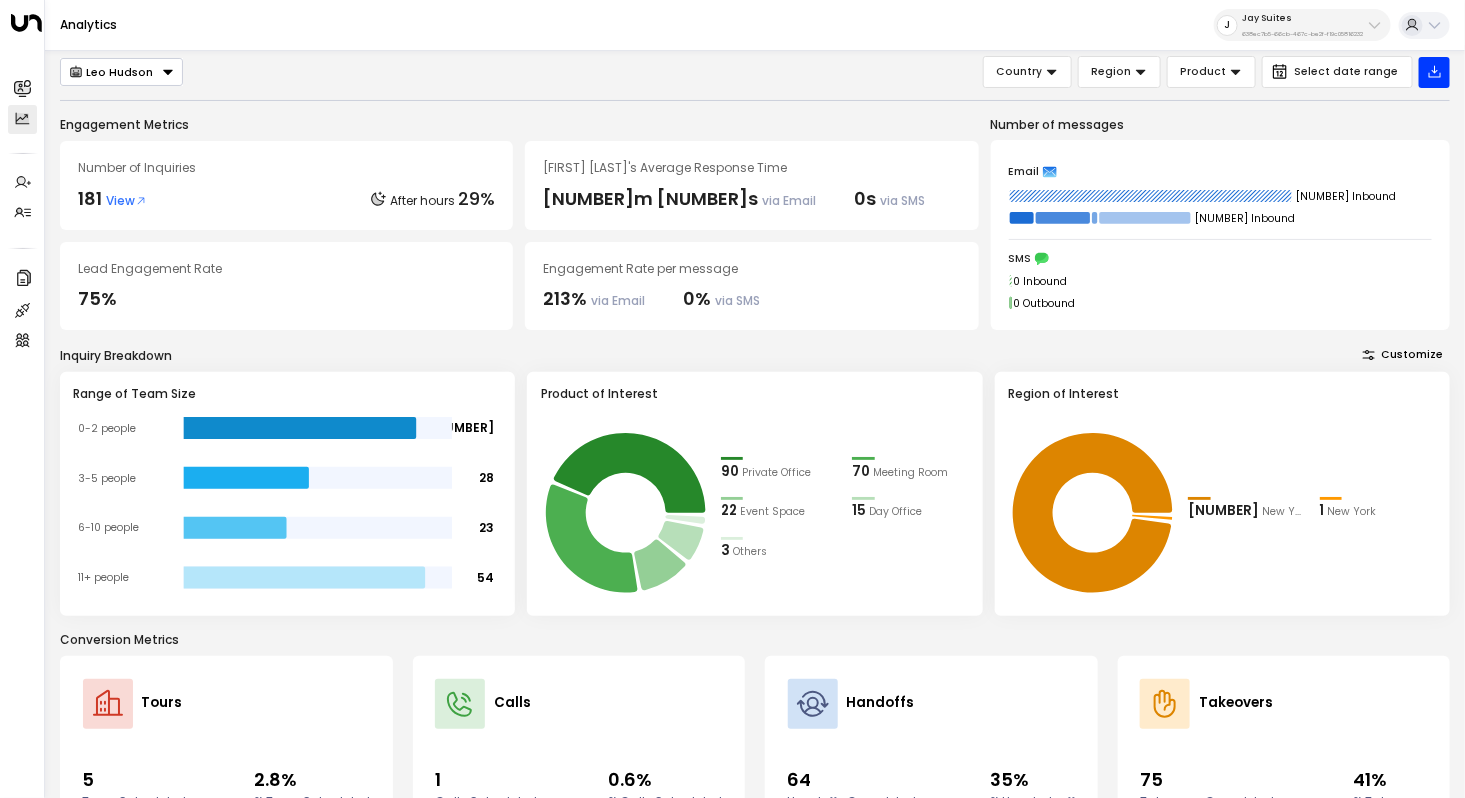 click on "638ec7b5-66cb-467c-be2f-f19c05816232" at bounding box center (1302, 34) 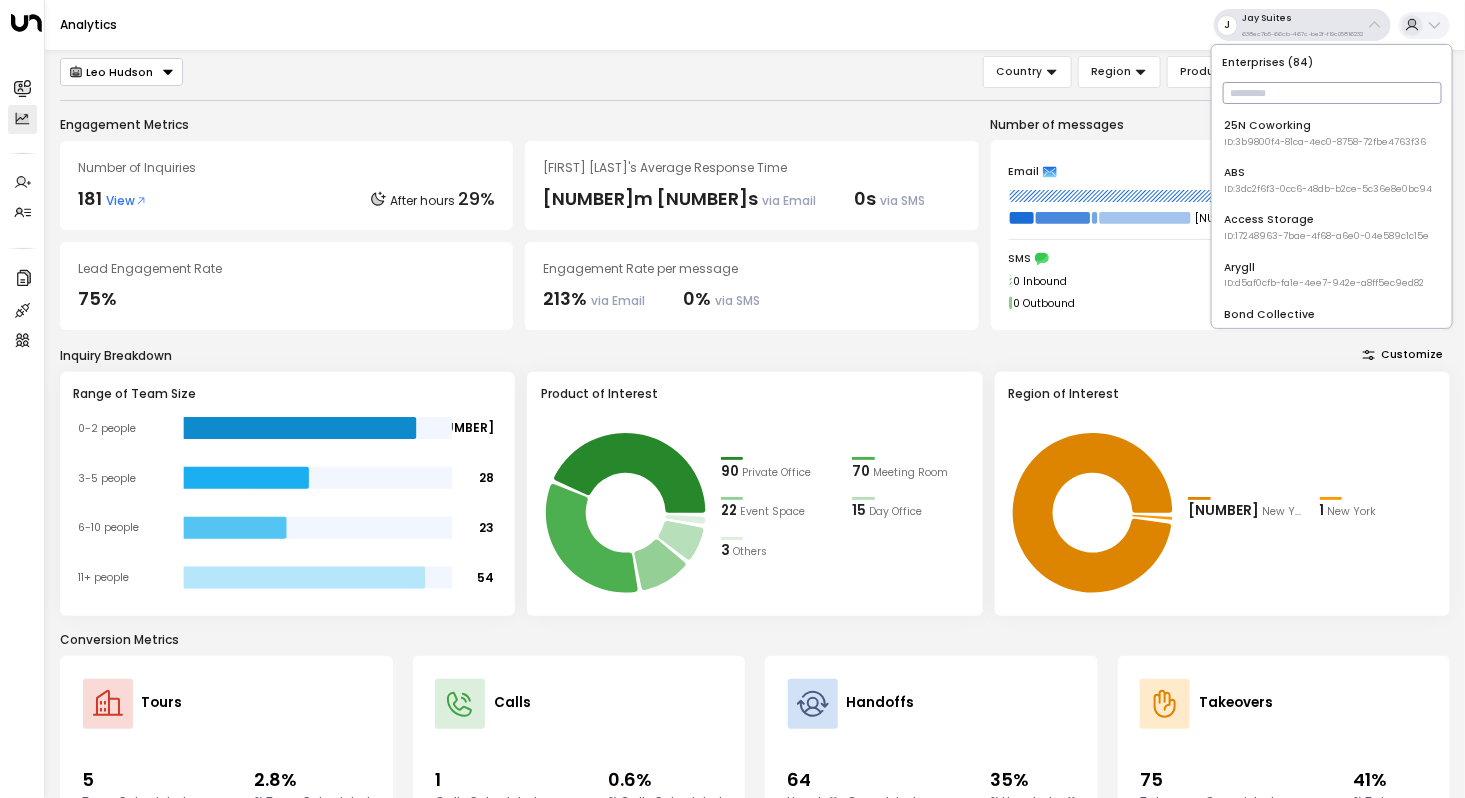 click at bounding box center (1332, 93) 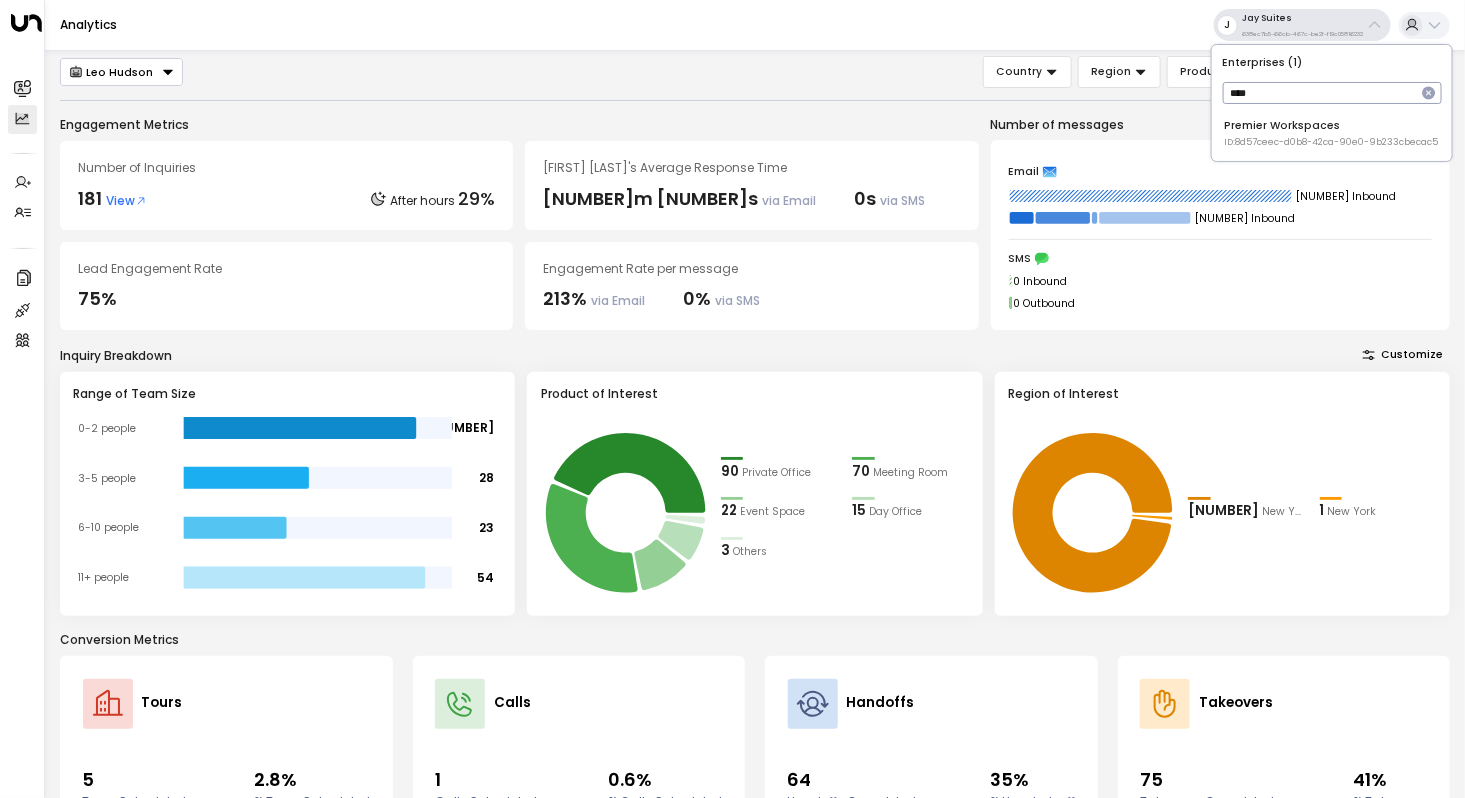 type on "****" 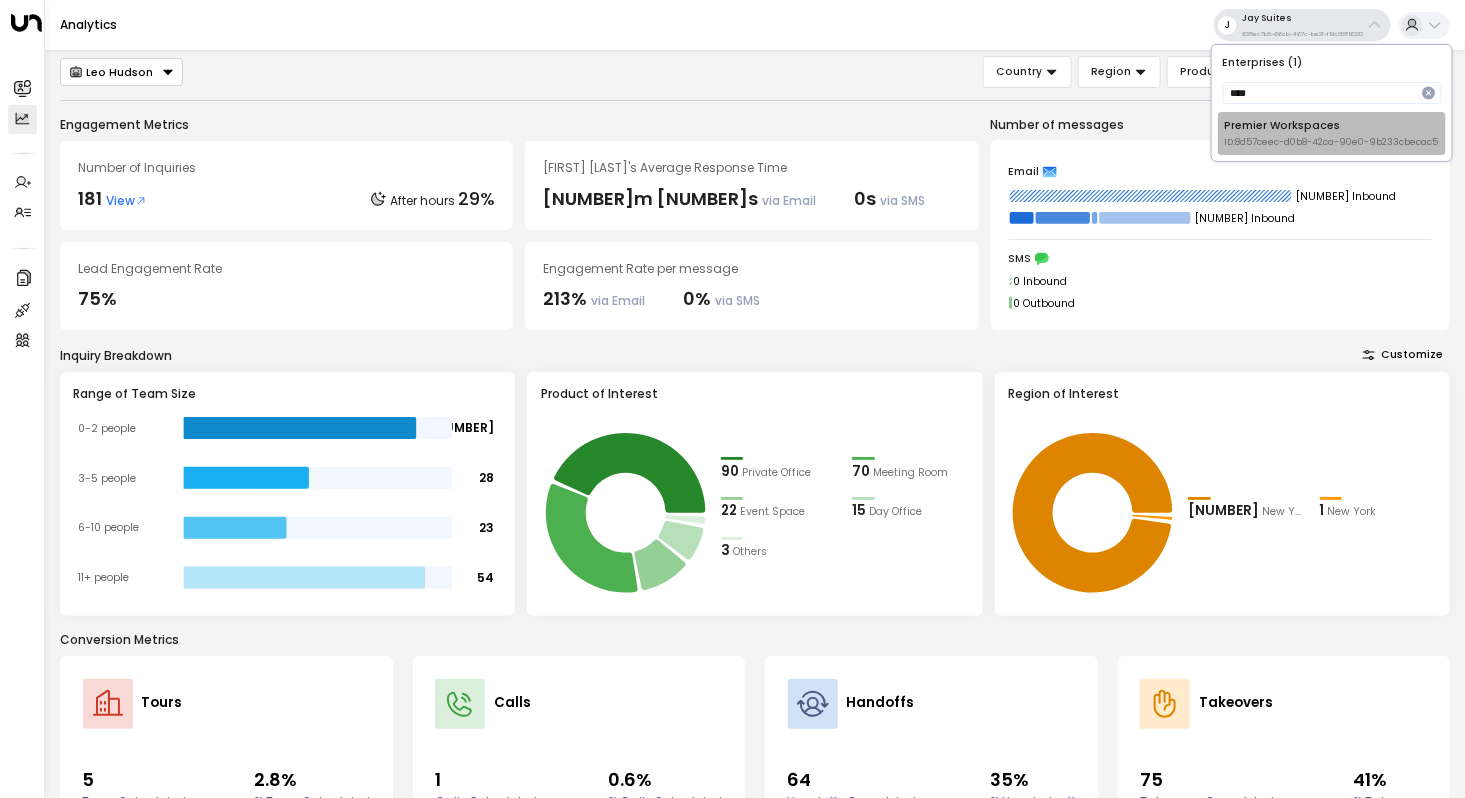 click on "Premier Workspaces ID:  8d57ceec-d0b8-42ca-90e0-9b233cbecac5" at bounding box center (1331, 133) 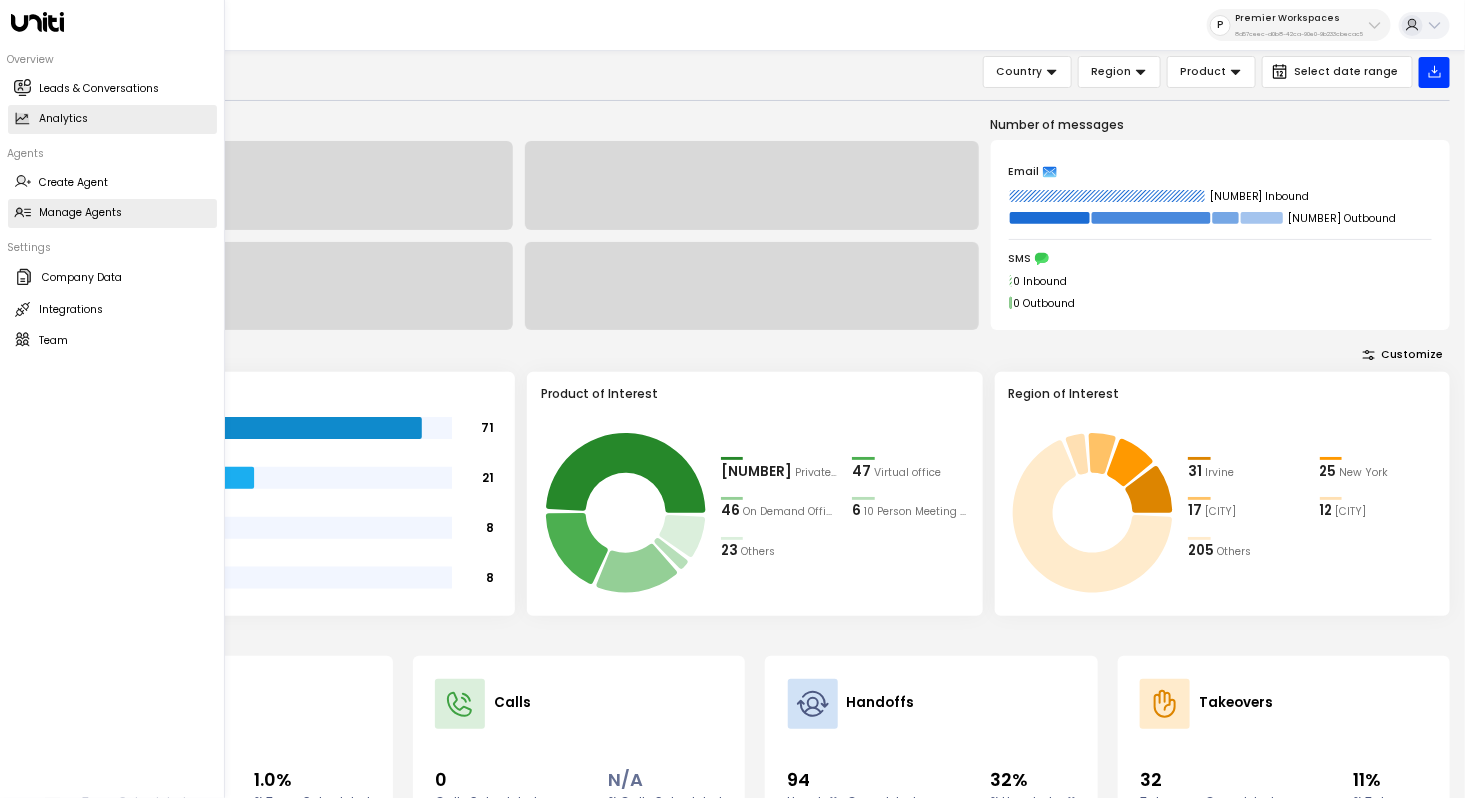 click on "Manage Agents" at bounding box center [81, 213] 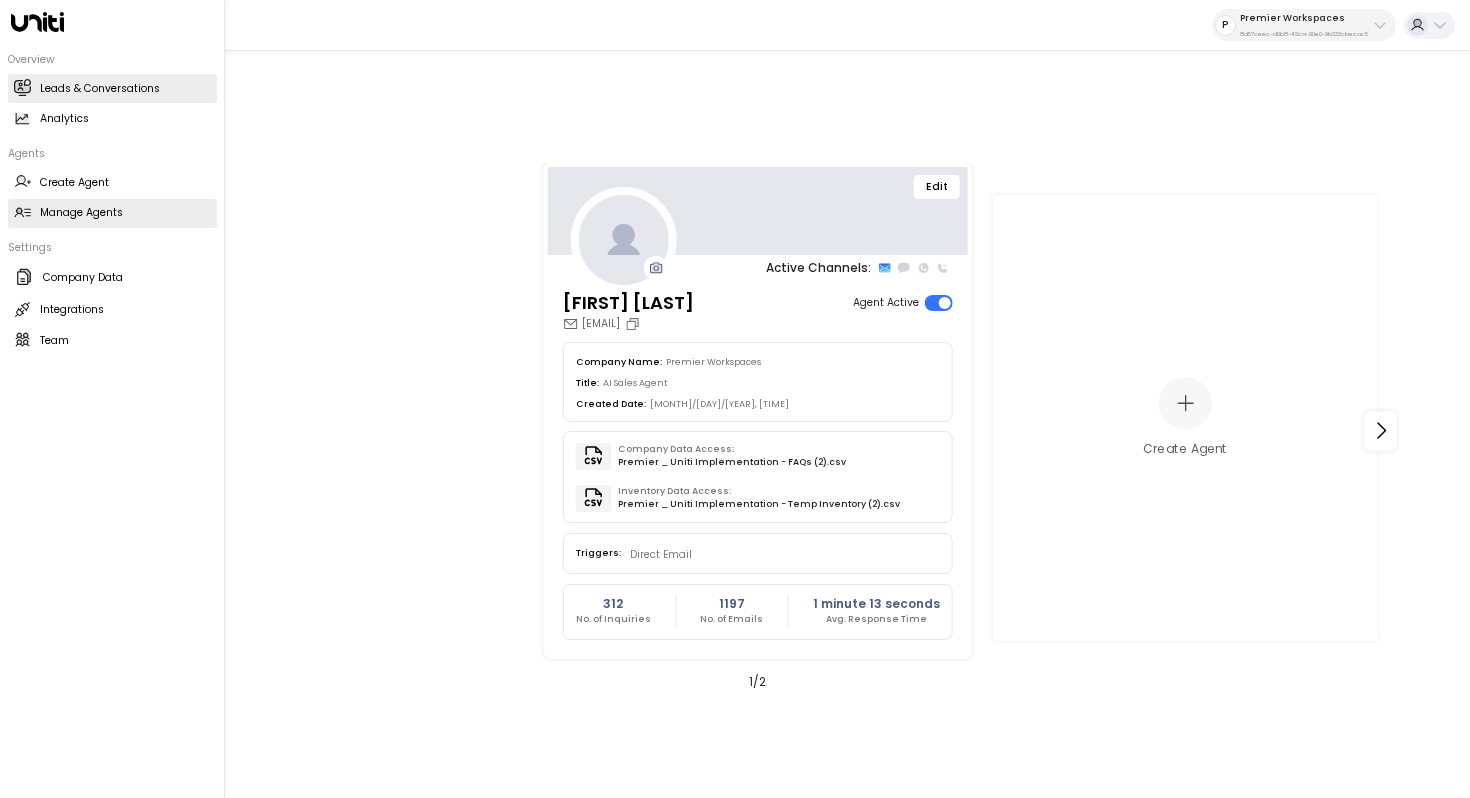click on "Leads & Conversations" at bounding box center (100, 89) 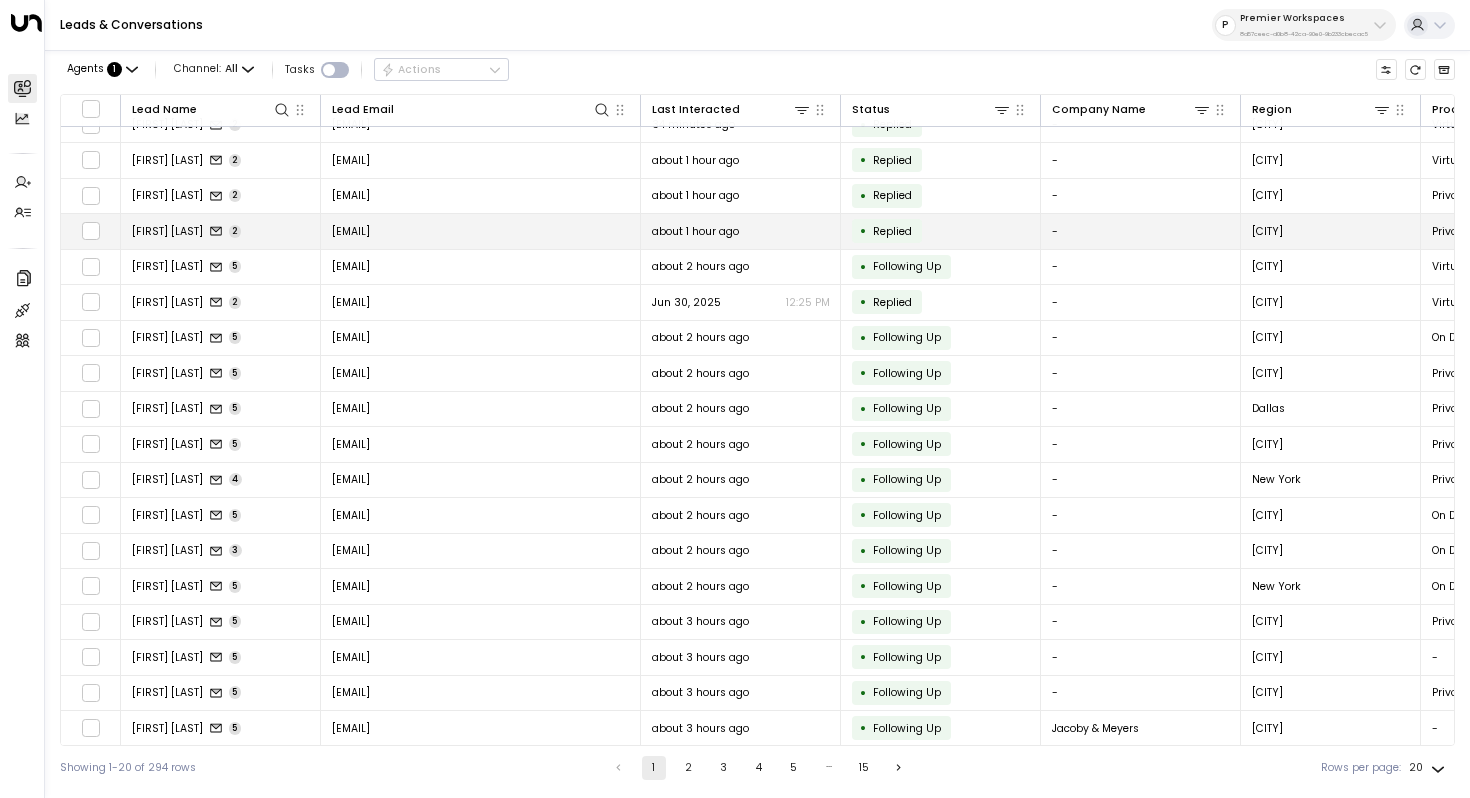 scroll, scrollTop: 0, scrollLeft: 0, axis: both 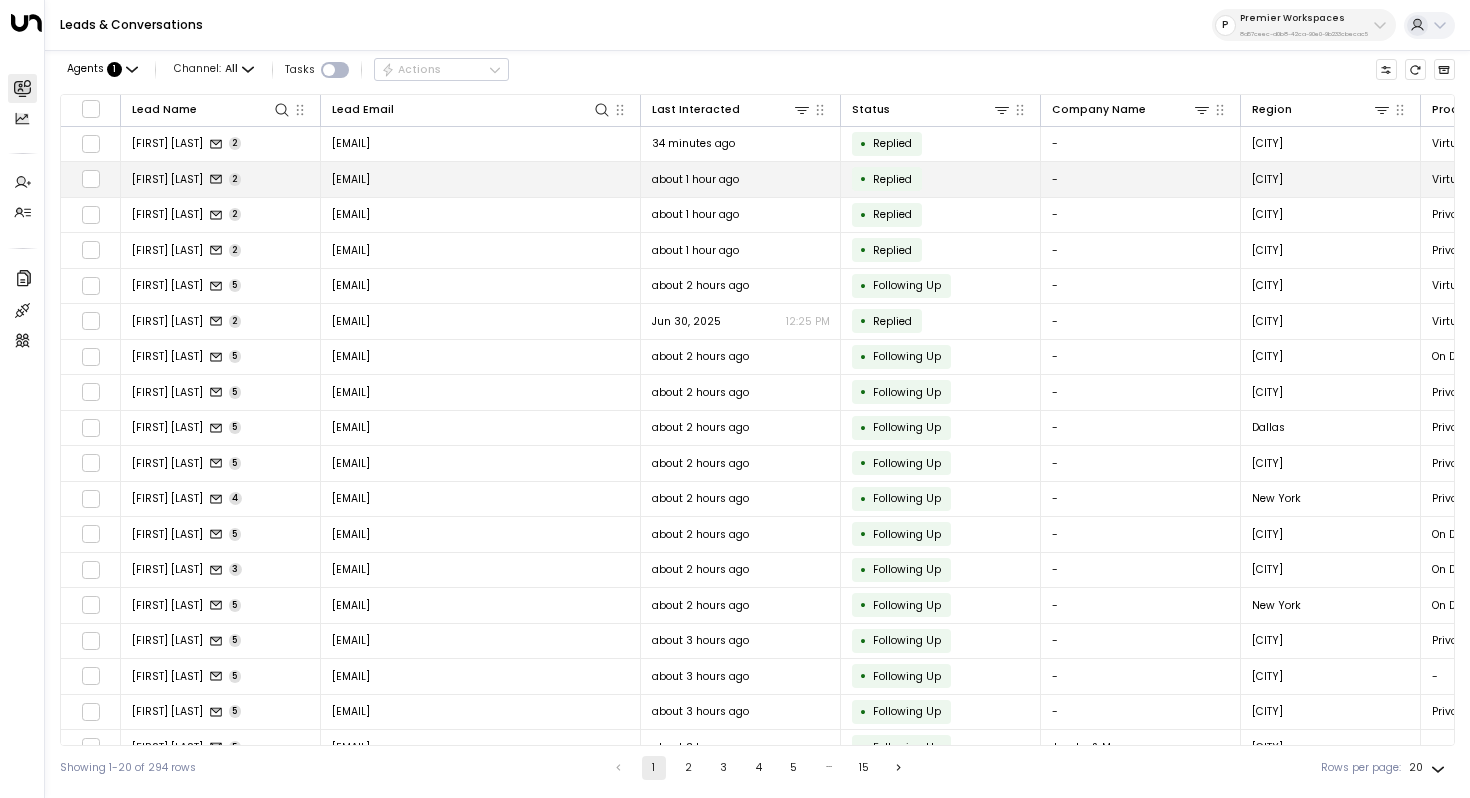 click on "Rick Casswell" at bounding box center [167, 179] 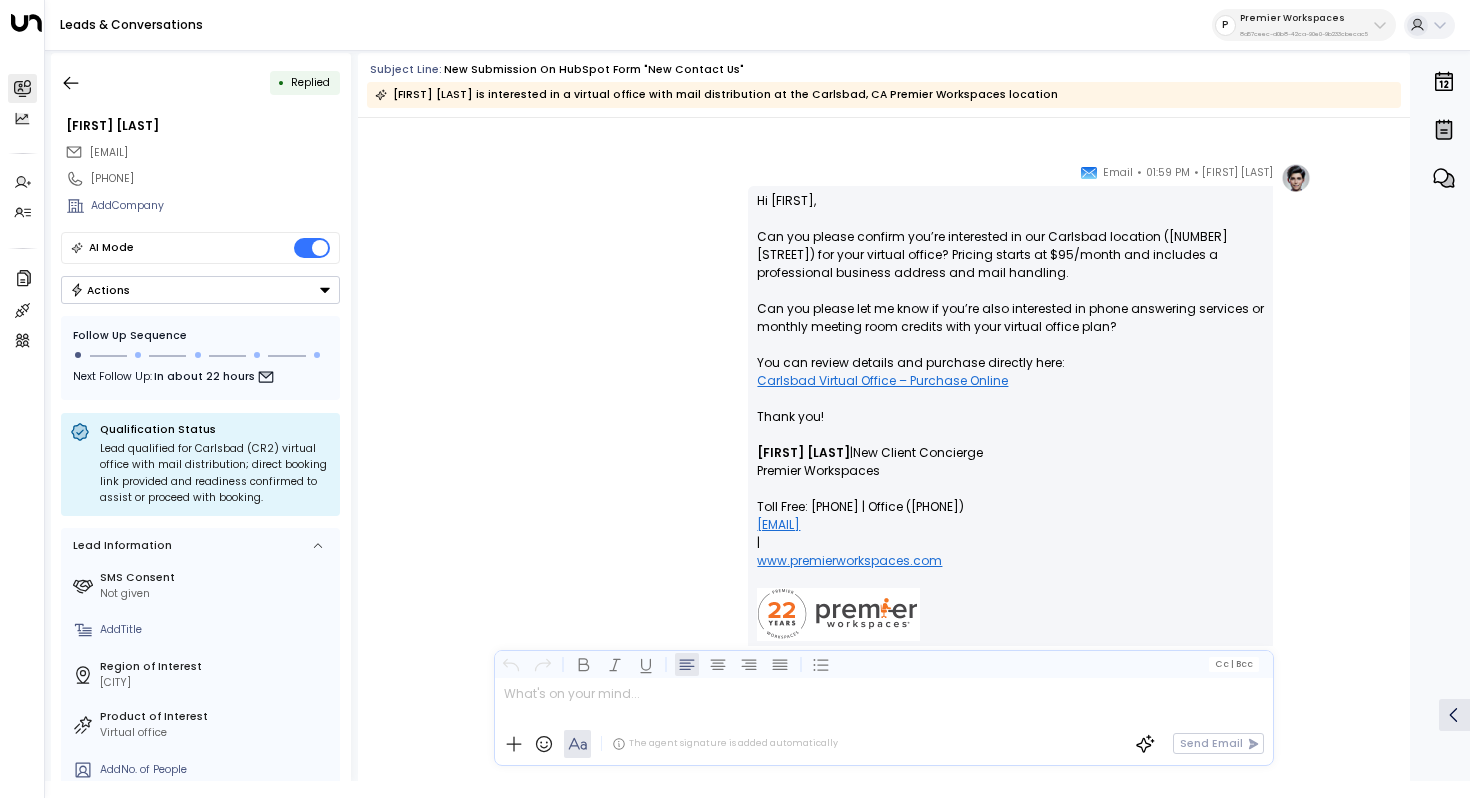 scroll, scrollTop: 1511, scrollLeft: 0, axis: vertical 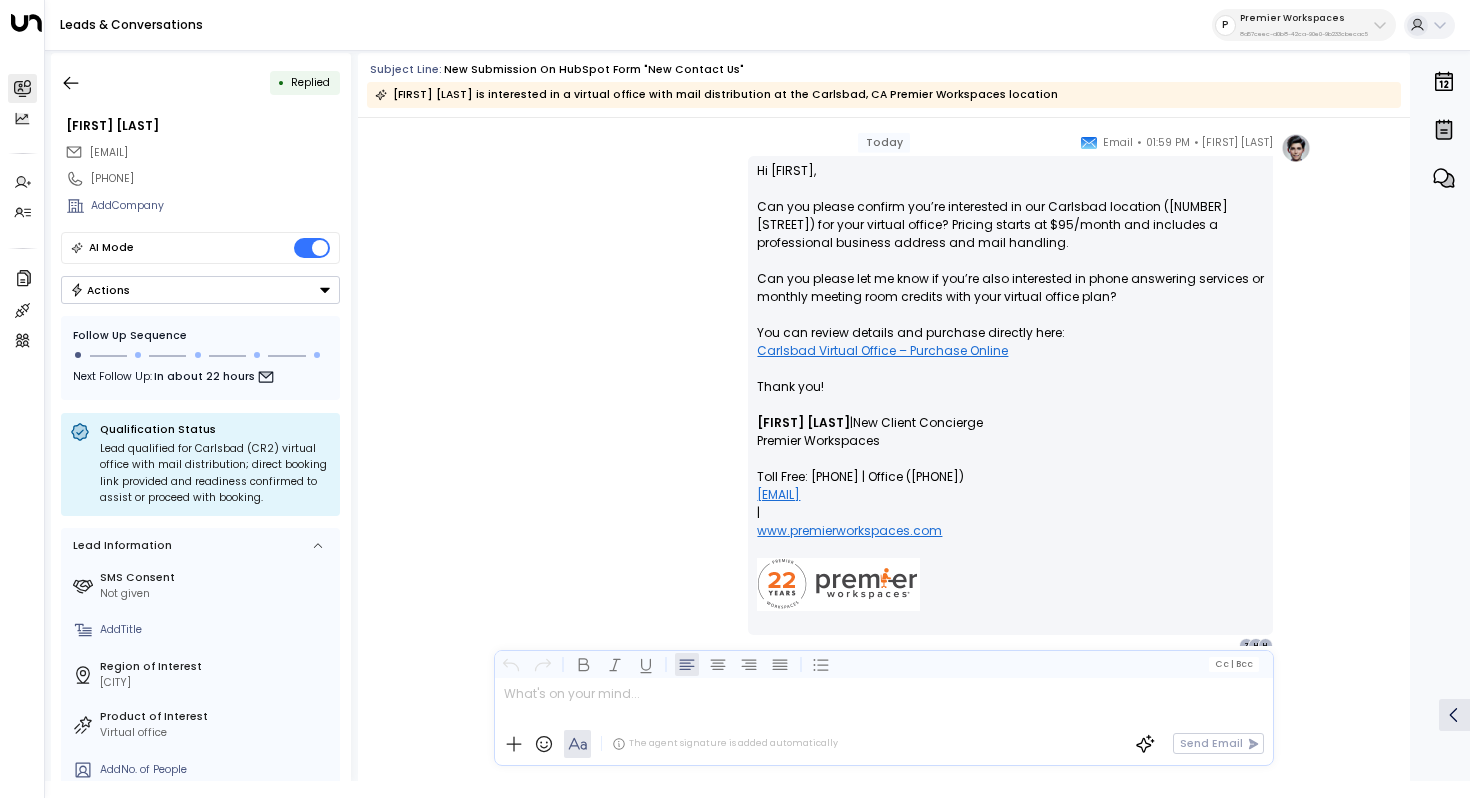 drag, startPoint x: 869, startPoint y: 211, endPoint x: 892, endPoint y: 211, distance: 23 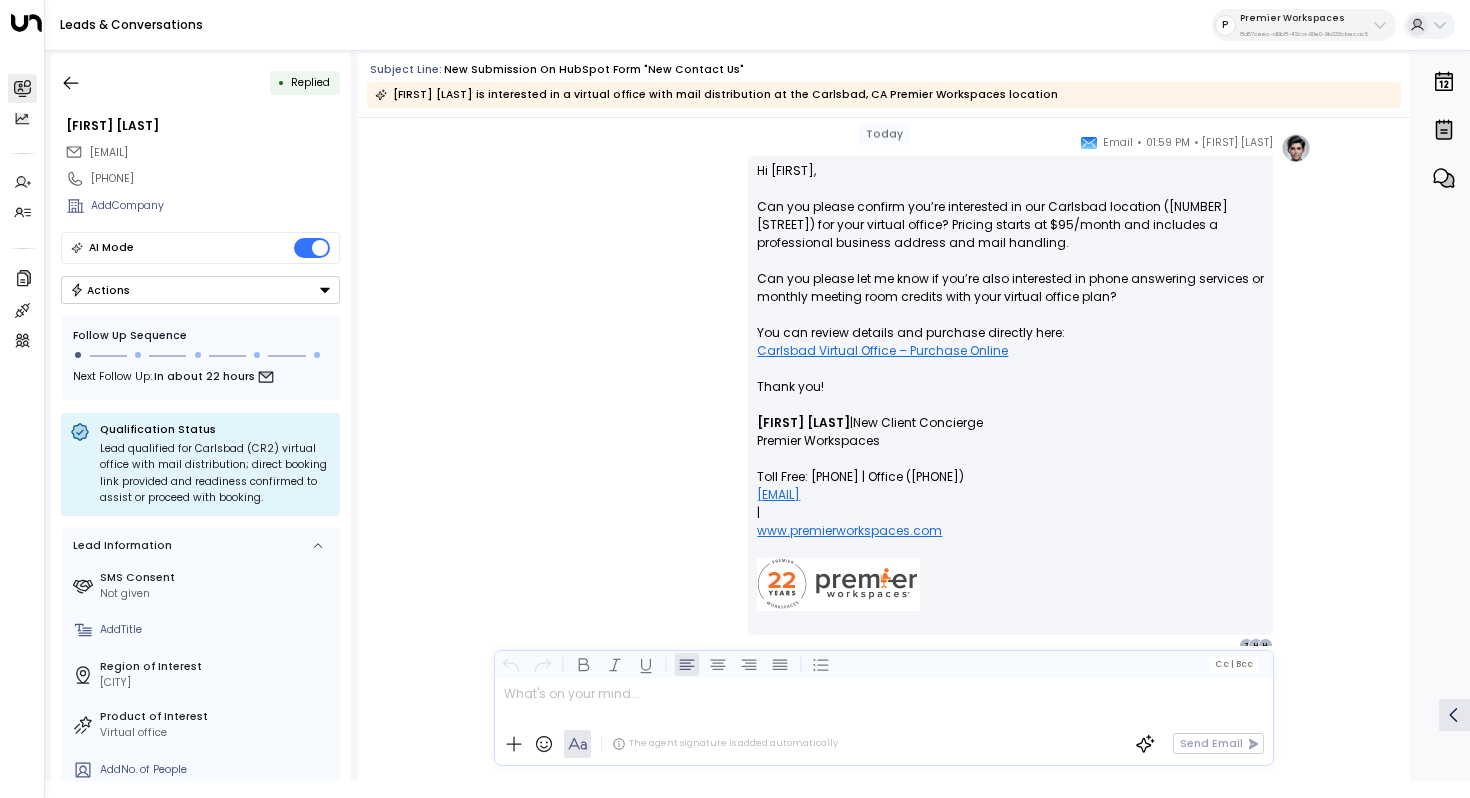 click on "Hi Rick, Can you please confirm you’re interested in our Carlsbad location (2173 Salk Ave.) for your virtual office? Pricing starts at $95/month and includes a professional business address and mail handling. Can you please let me know if you’re also interested in phone answering services or monthly meeting room credits with your virtual office plan? You can review details and purchase directly here:  Carlsbad Virtual Office – Purchase Online Thank you!" at bounding box center [1010, 288] 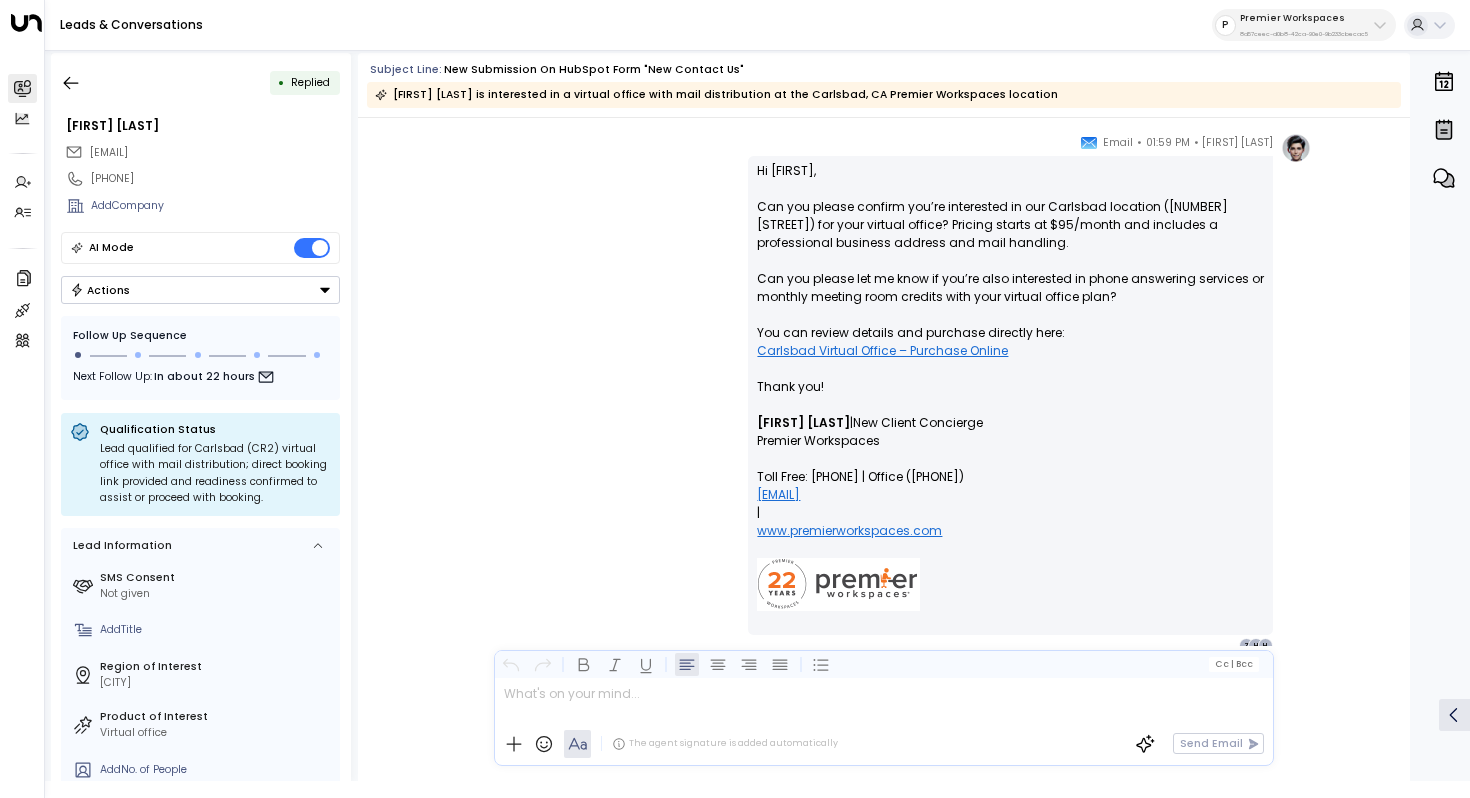 click on "Hi Rick, Can you please confirm you’re interested in our Carlsbad location (2173 Salk Ave.) for your virtual office? Pricing starts at $95/month and includes a professional business address and mail handling. Can you please let me know if you’re also interested in phone answering services or monthly meeting room credits with your virtual office plan? You can review details and purchase directly here:  Carlsbad Virtual Office – Purchase Online Thank you!" at bounding box center (1010, 288) 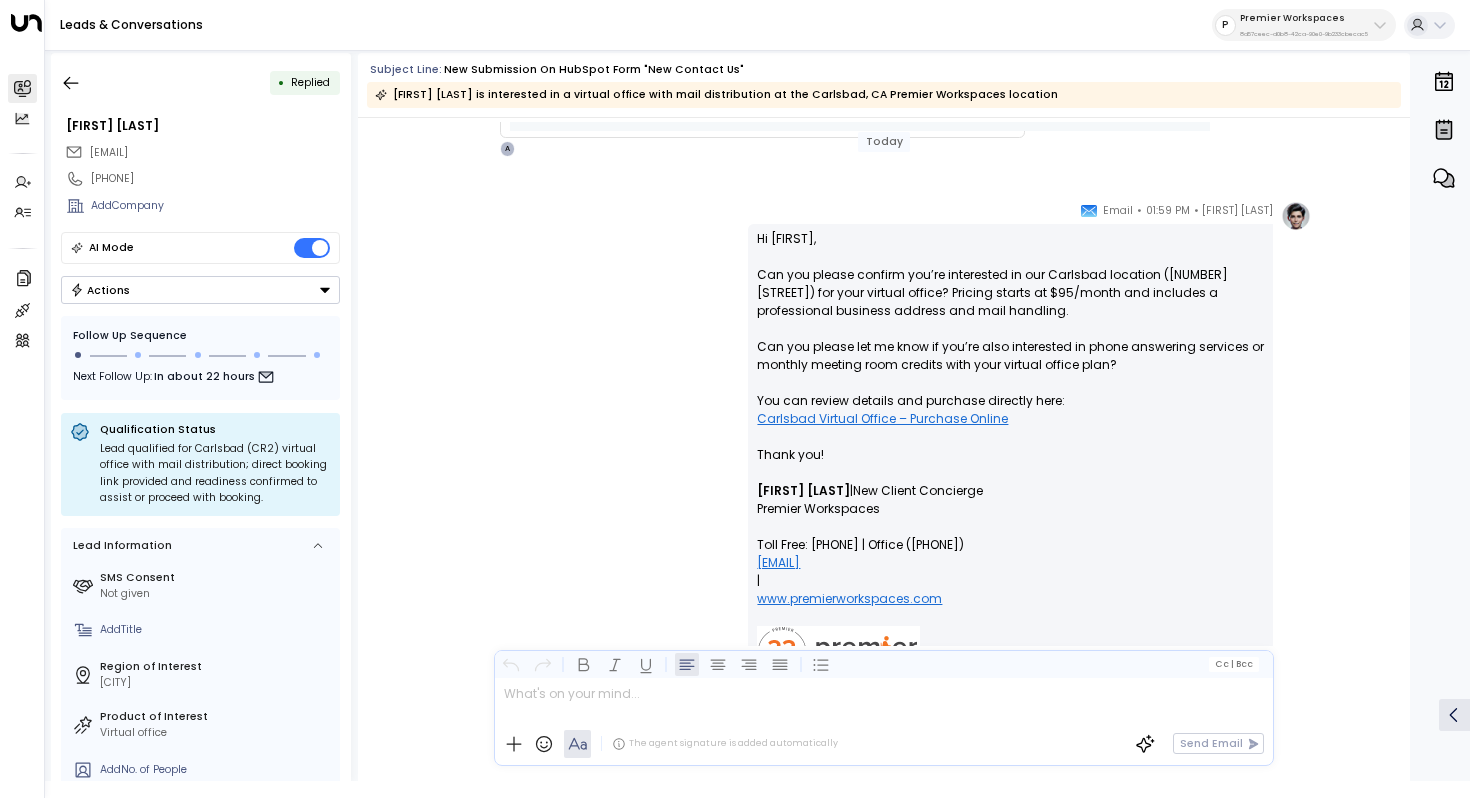 scroll, scrollTop: 1520, scrollLeft: 0, axis: vertical 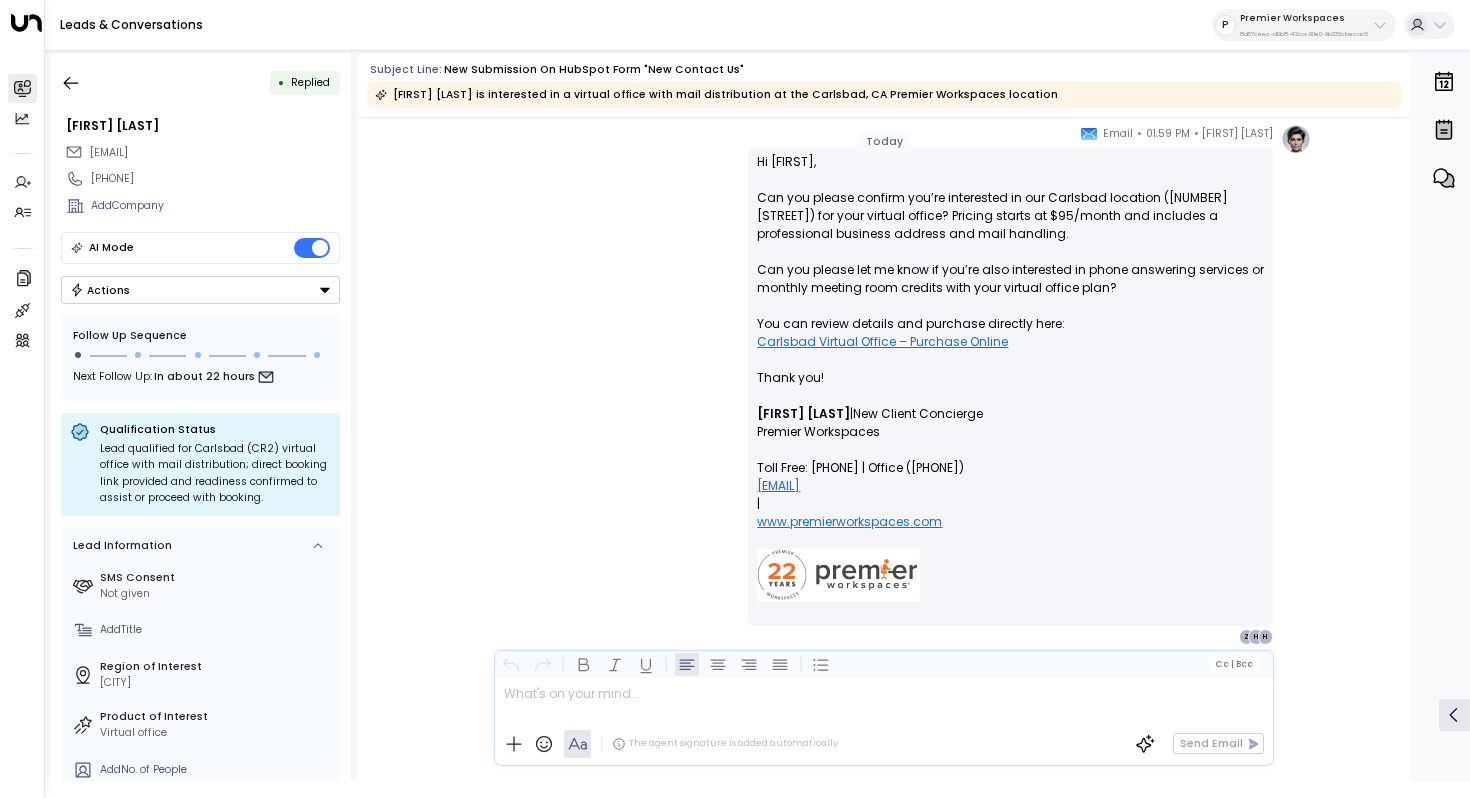 drag, startPoint x: 827, startPoint y: 274, endPoint x: 859, endPoint y: 274, distance: 32 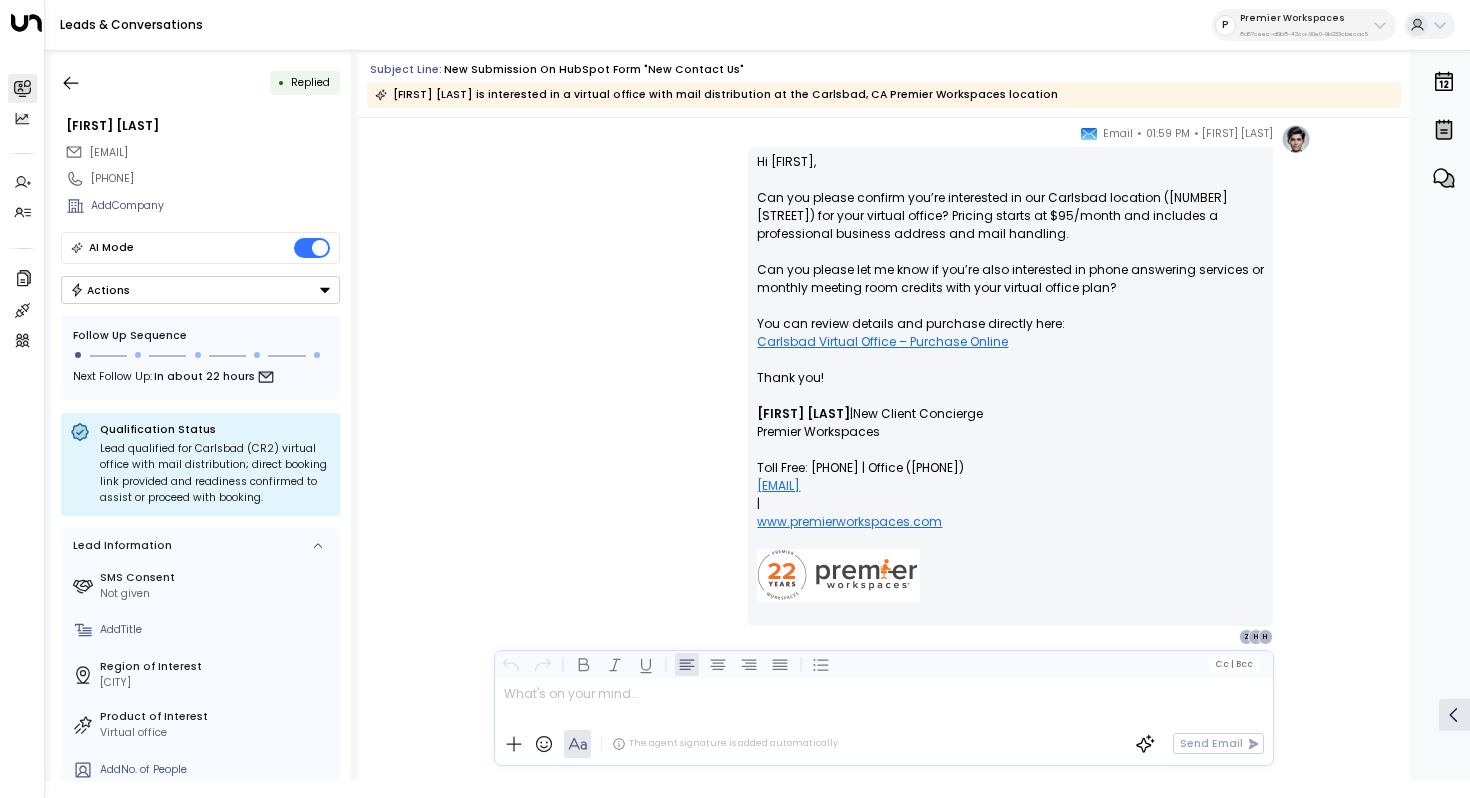 click on "Hi Rick, Can you please confirm you’re interested in our Carlsbad location (2173 Salk Ave.) for your virtual office? Pricing starts at $95/month and includes a professional business address and mail handling. Can you please let me know if you’re also interested in phone answering services or monthly meeting room credits with your virtual office plan? You can review details and purchase directly here:  Carlsbad Virtual Office – Purchase Online Thank you!" at bounding box center [1010, 279] 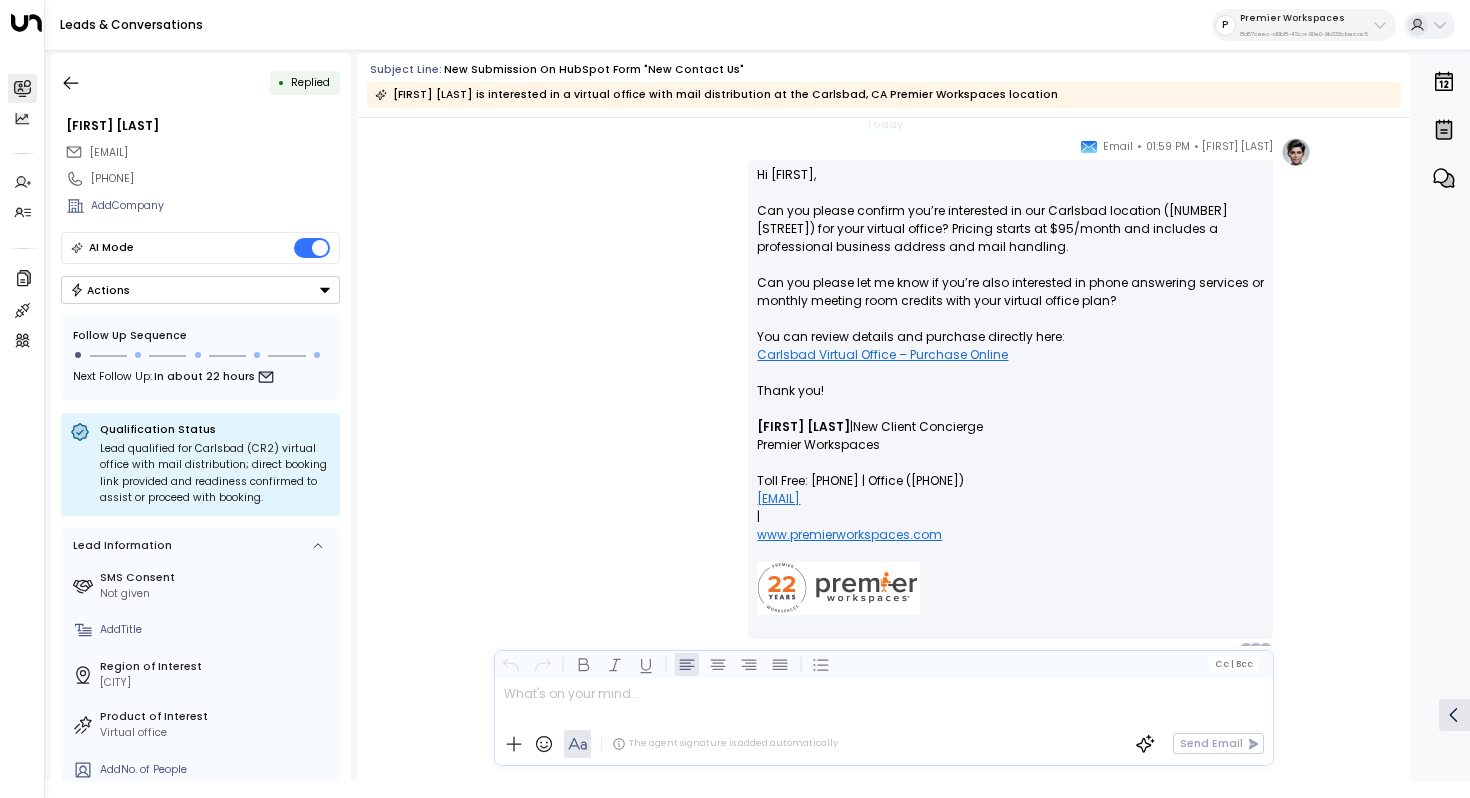 scroll, scrollTop: 1520, scrollLeft: 0, axis: vertical 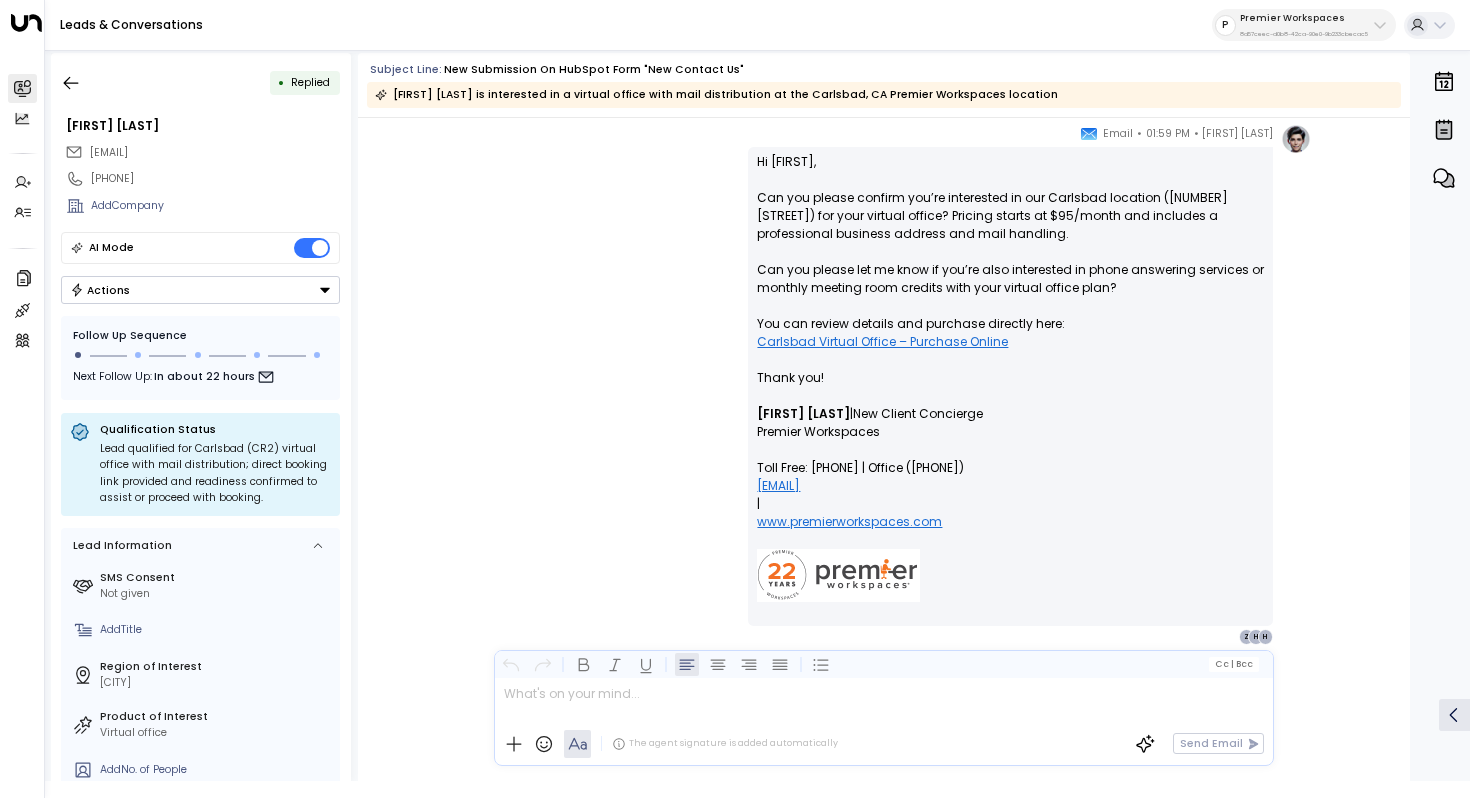 drag, startPoint x: 890, startPoint y: 215, endPoint x: 889, endPoint y: 226, distance: 11.045361 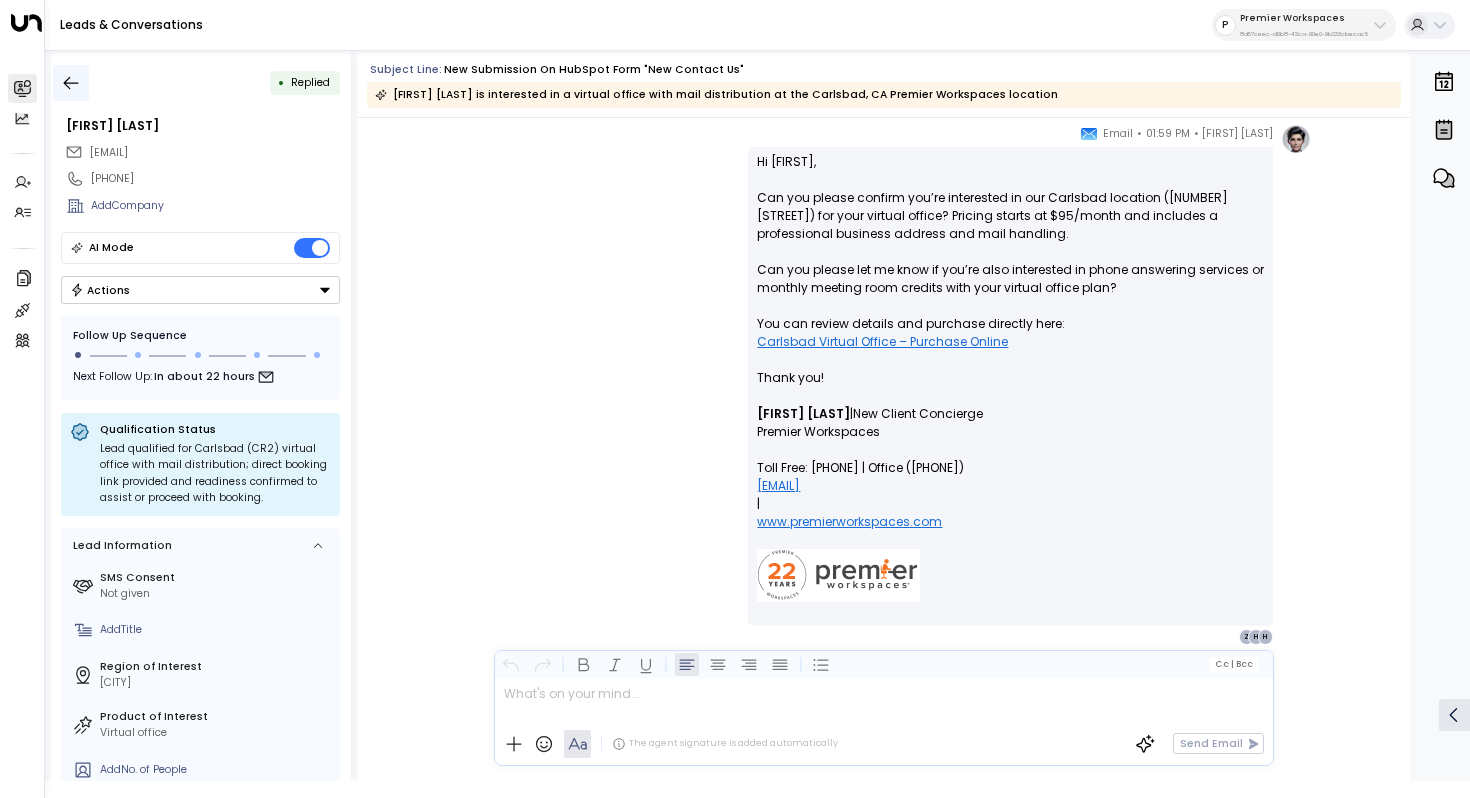 click at bounding box center [71, 83] 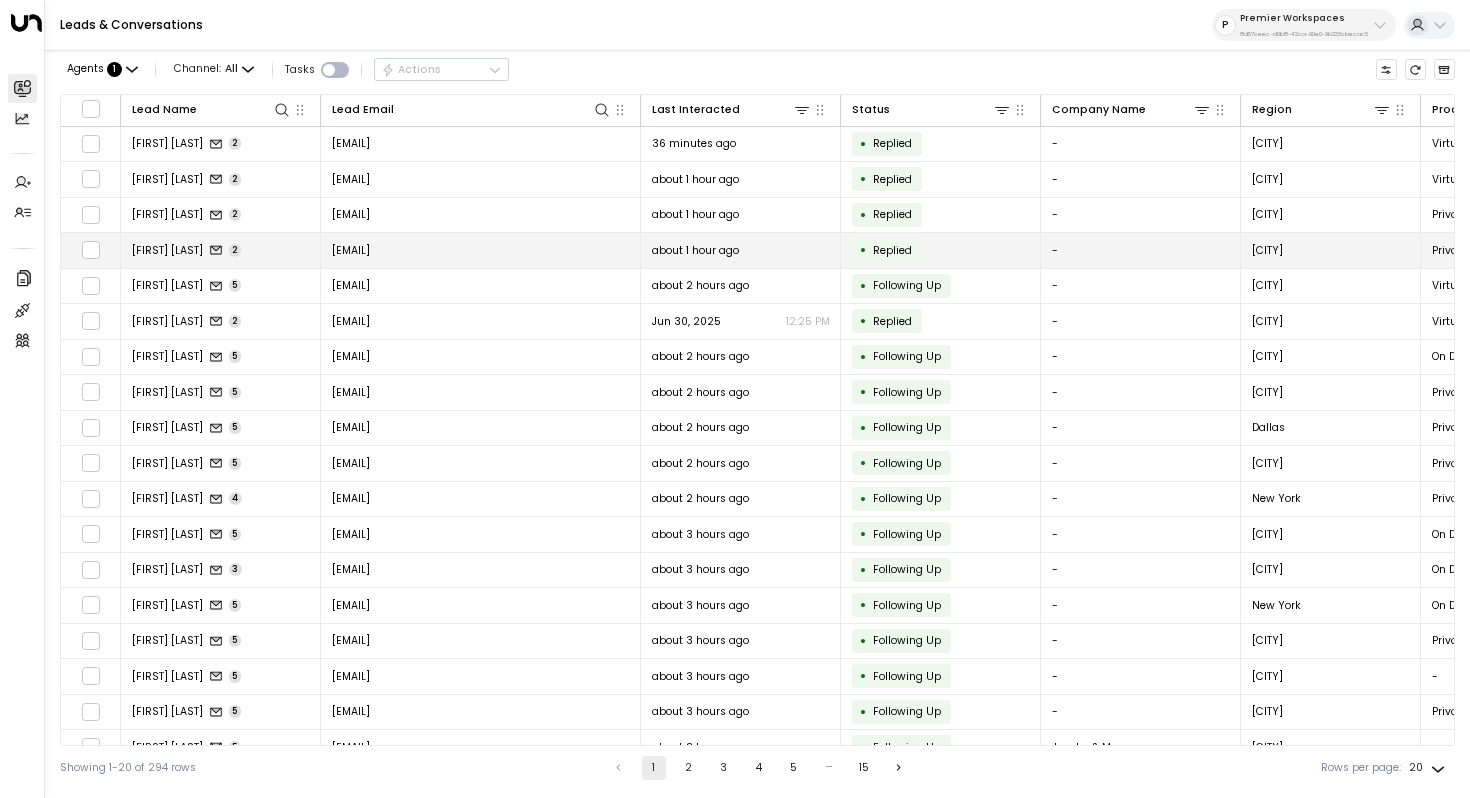 scroll, scrollTop: 27, scrollLeft: 0, axis: vertical 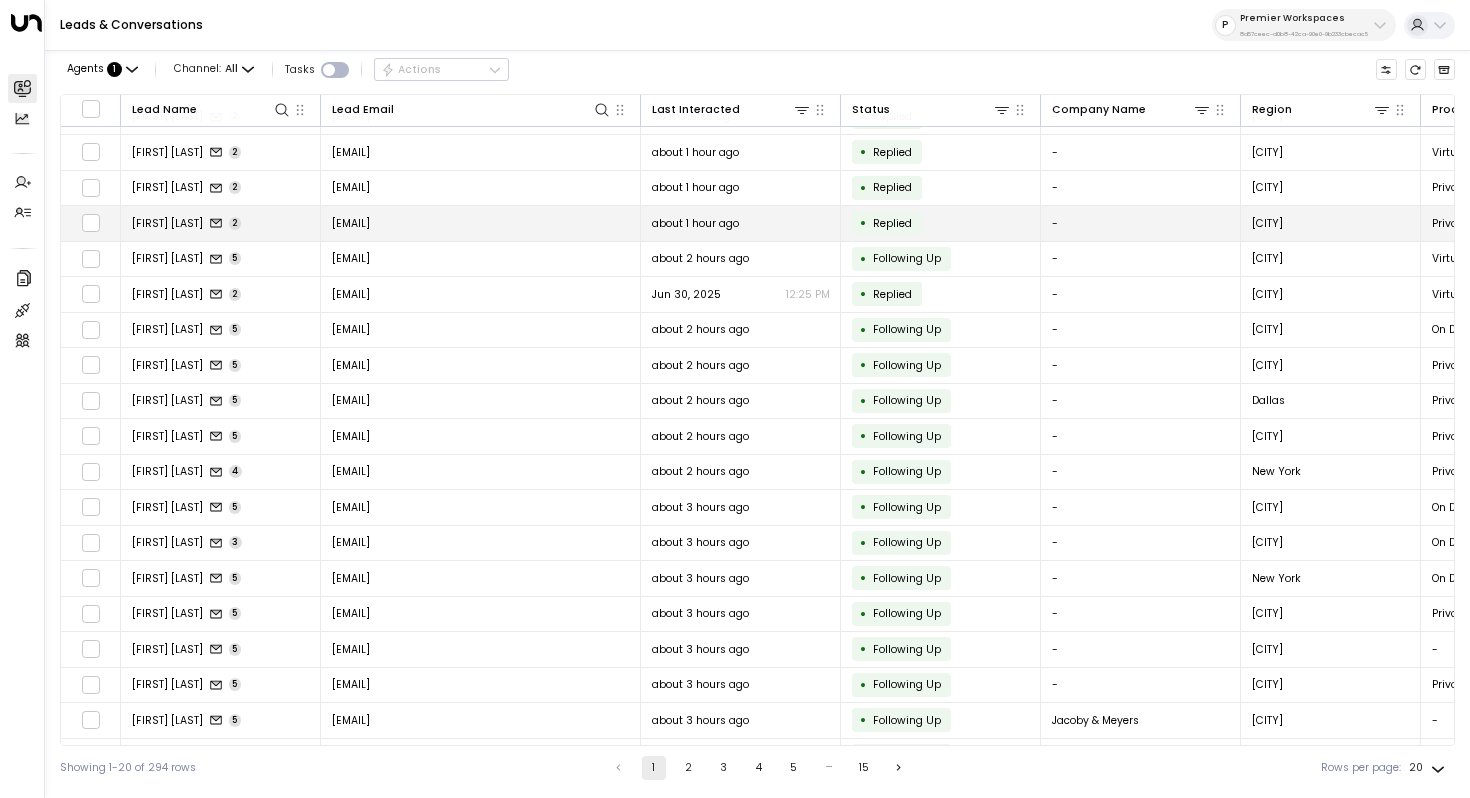 click on "Areli Reyes 2" at bounding box center [221, 223] 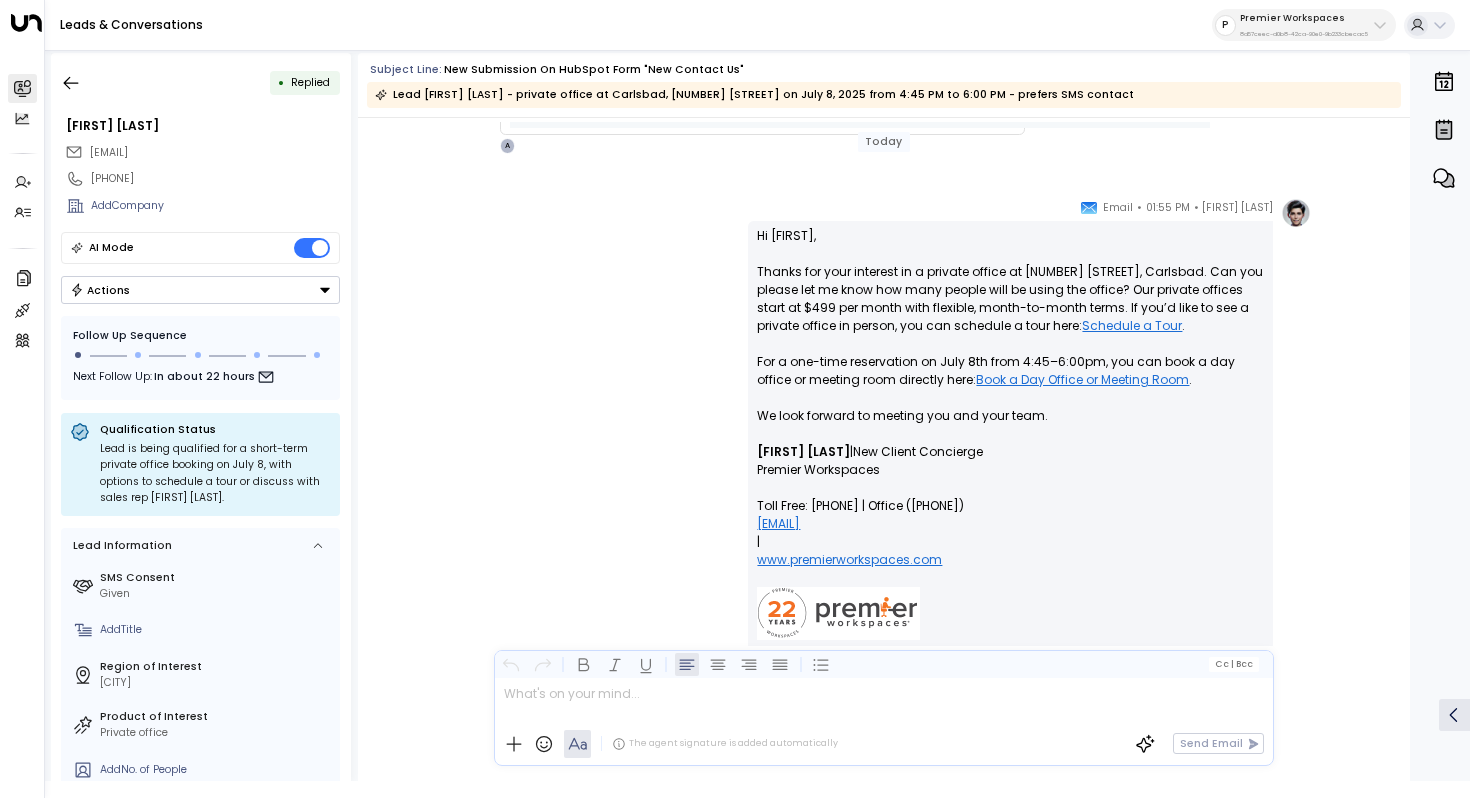 scroll, scrollTop: 1505, scrollLeft: 0, axis: vertical 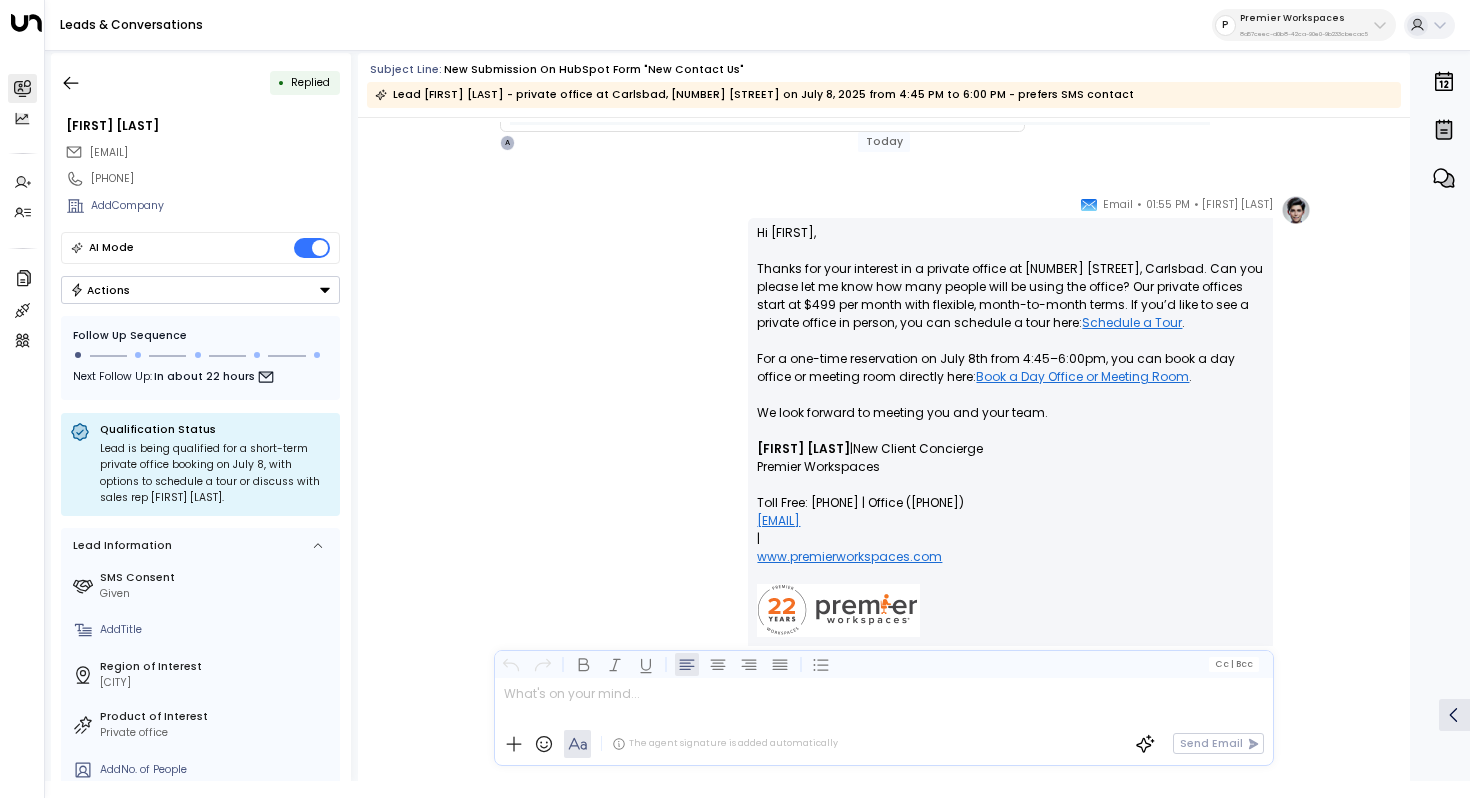 drag, startPoint x: 874, startPoint y: 268, endPoint x: 874, endPoint y: 286, distance: 18 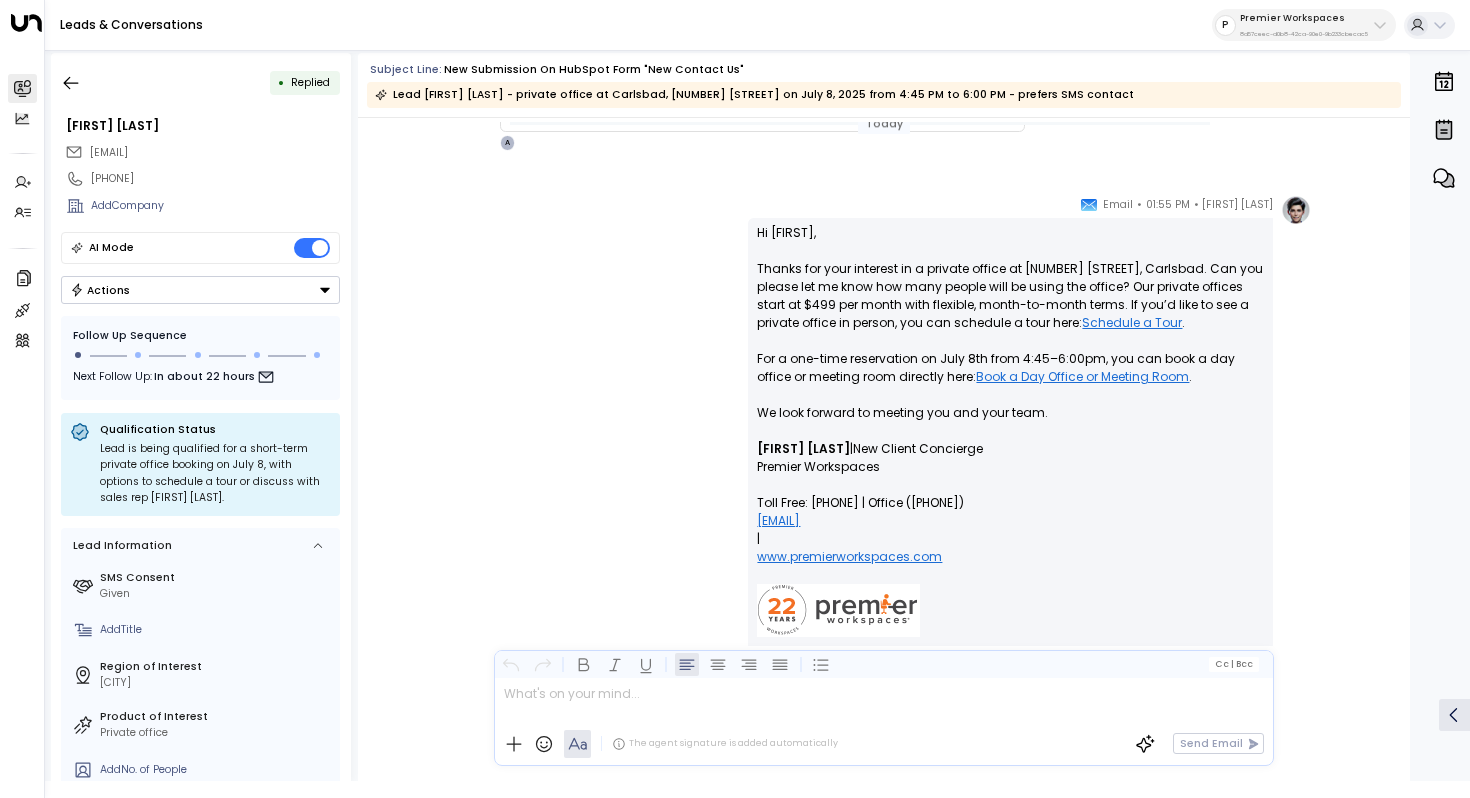 click on "Hi Areli, Thanks for your interest in a private office at 2173 Salk Ave., Carlsbad. Can you please let me know how many people will be using the office? Our private offices start at $499 per month with flexible, month-to-month terms. If you’d like to see a private office in person, you can schedule a tour here:  Schedule a Tour . For a one-time reservation on July 8th from 4:45–6:00pm, you can book a day office or meeting room directly here:  Book a Day Office or Meeting Room . We look forward to meeting you and your team." at bounding box center (1010, 332) 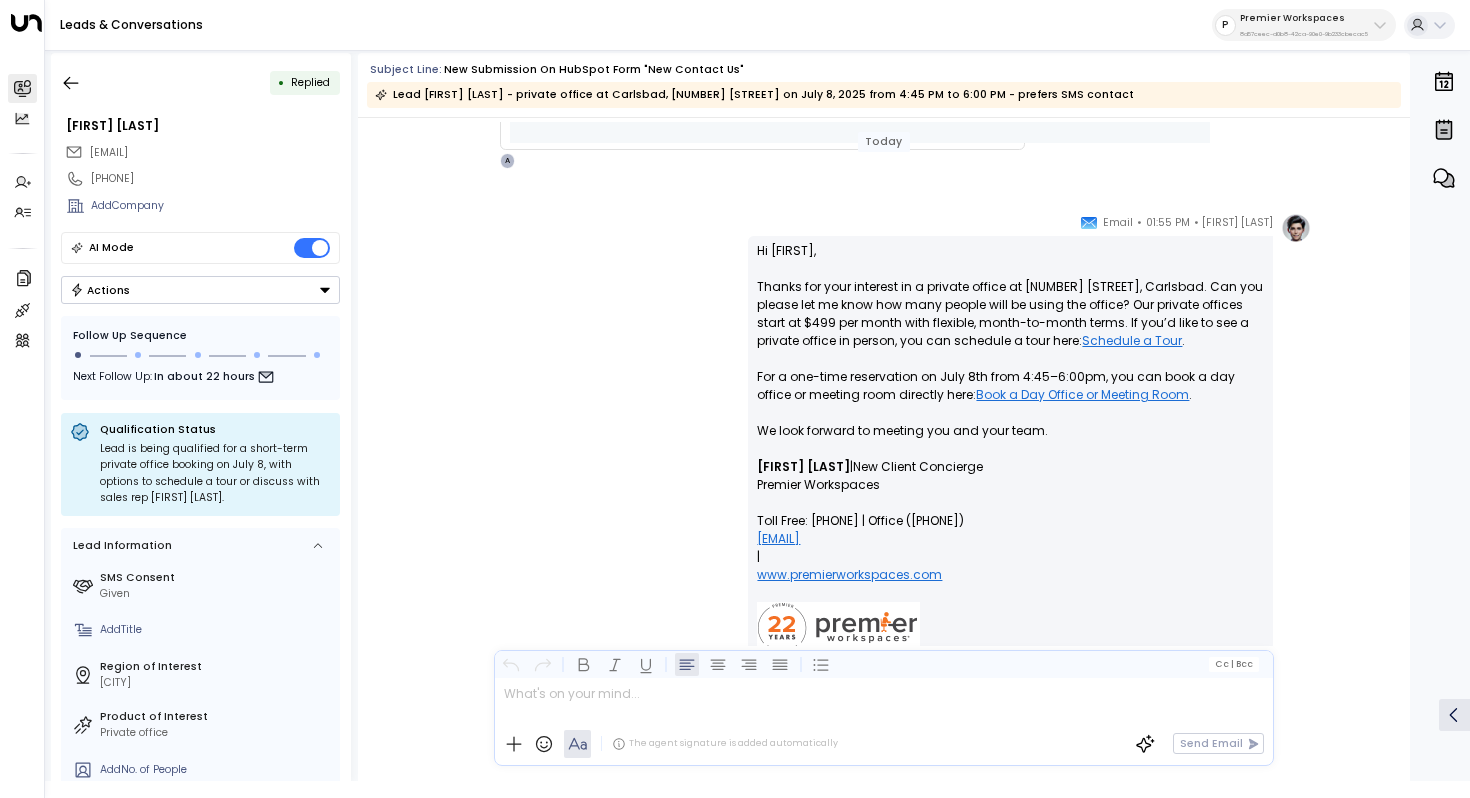 scroll, scrollTop: 1475, scrollLeft: 0, axis: vertical 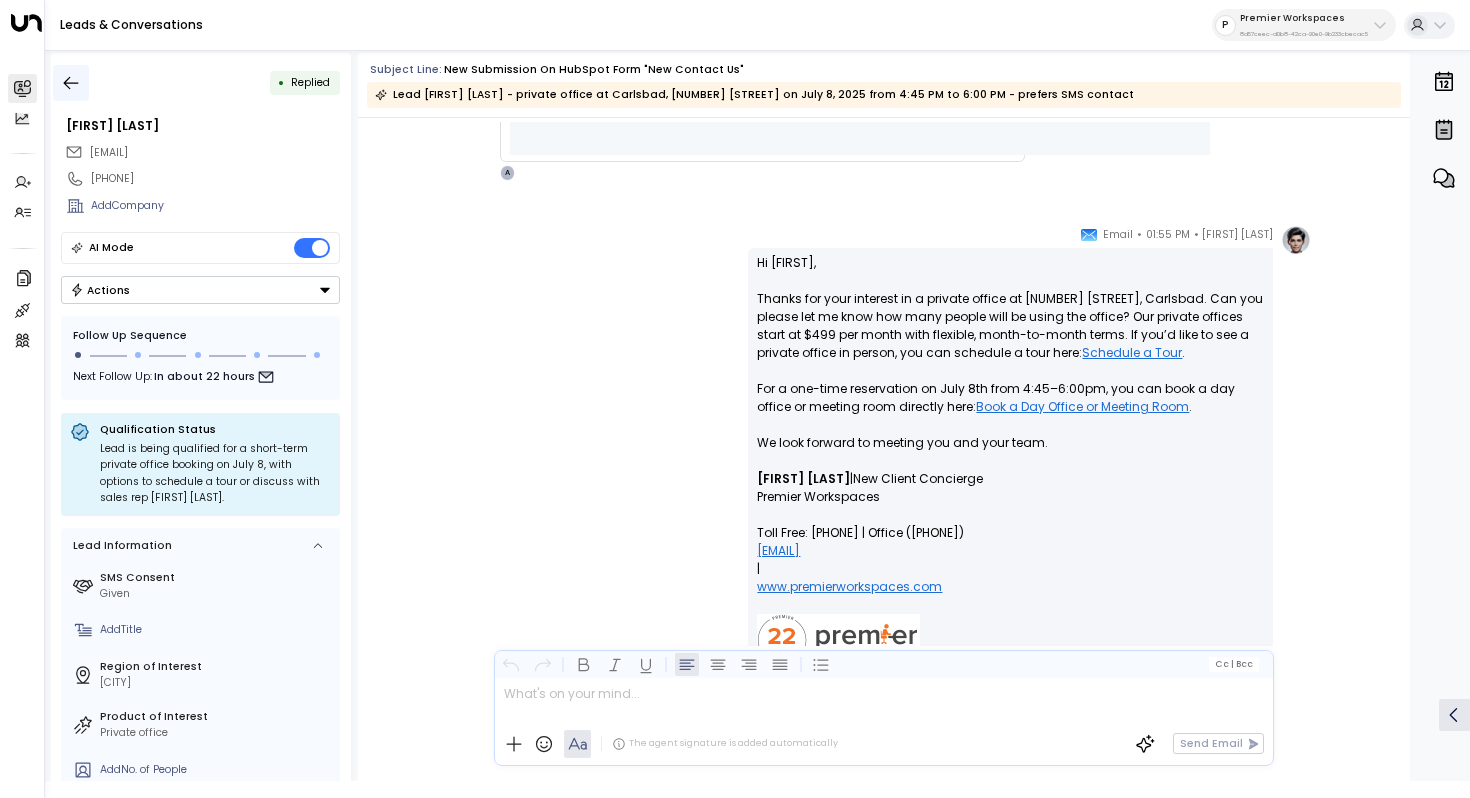 click at bounding box center (71, 83) 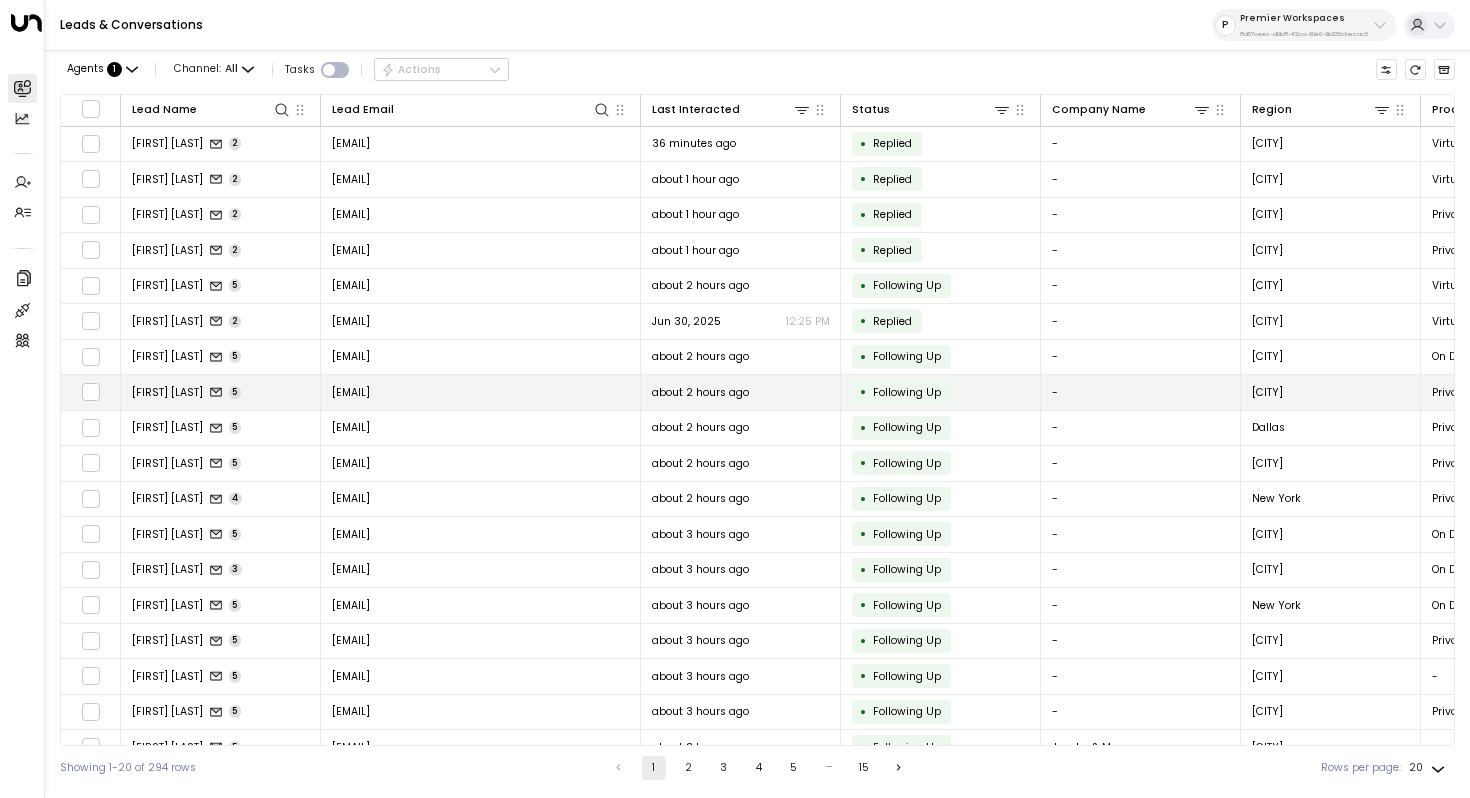 scroll, scrollTop: 55, scrollLeft: 0, axis: vertical 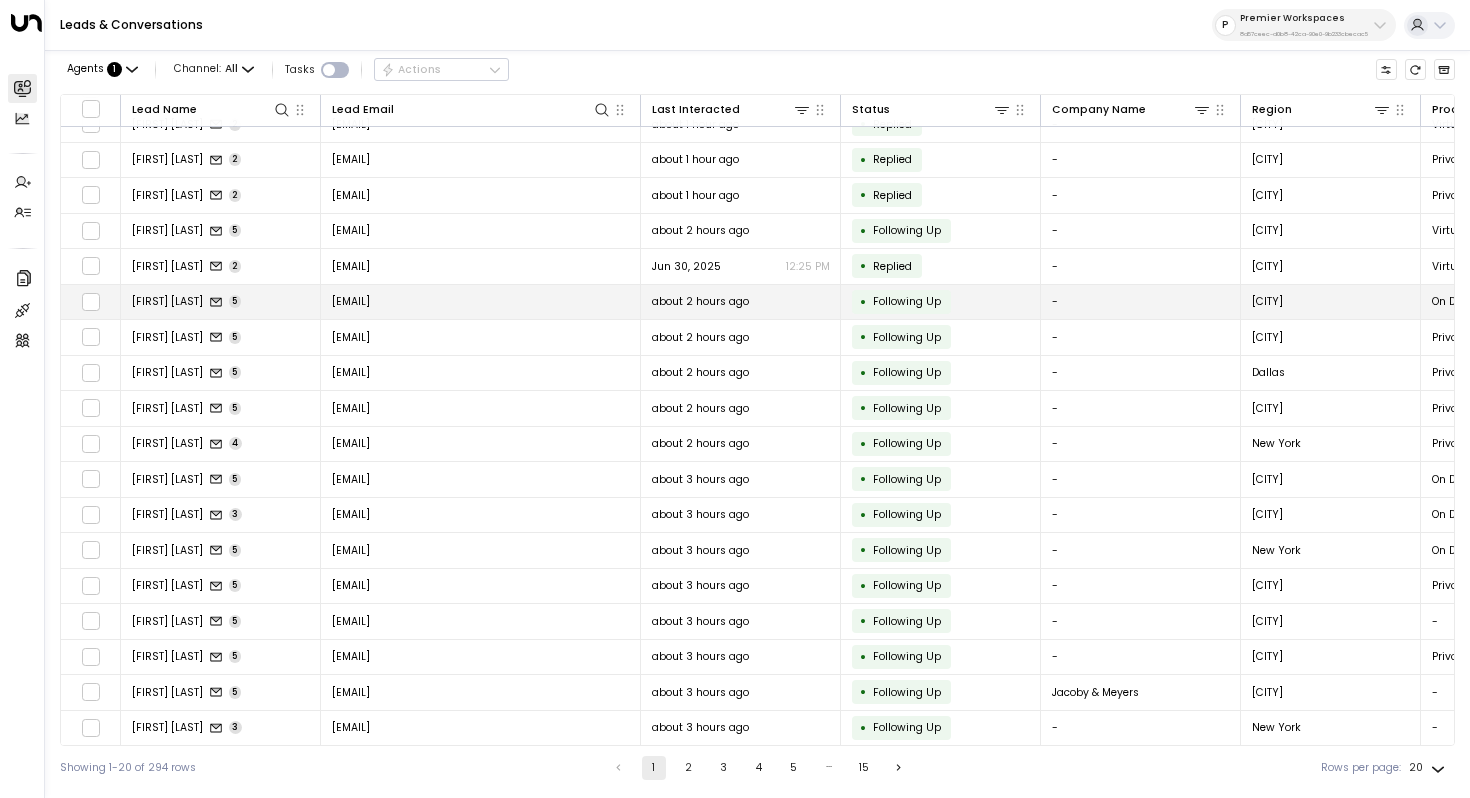 click on "melleno7@yahoo.com" at bounding box center (481, 302) 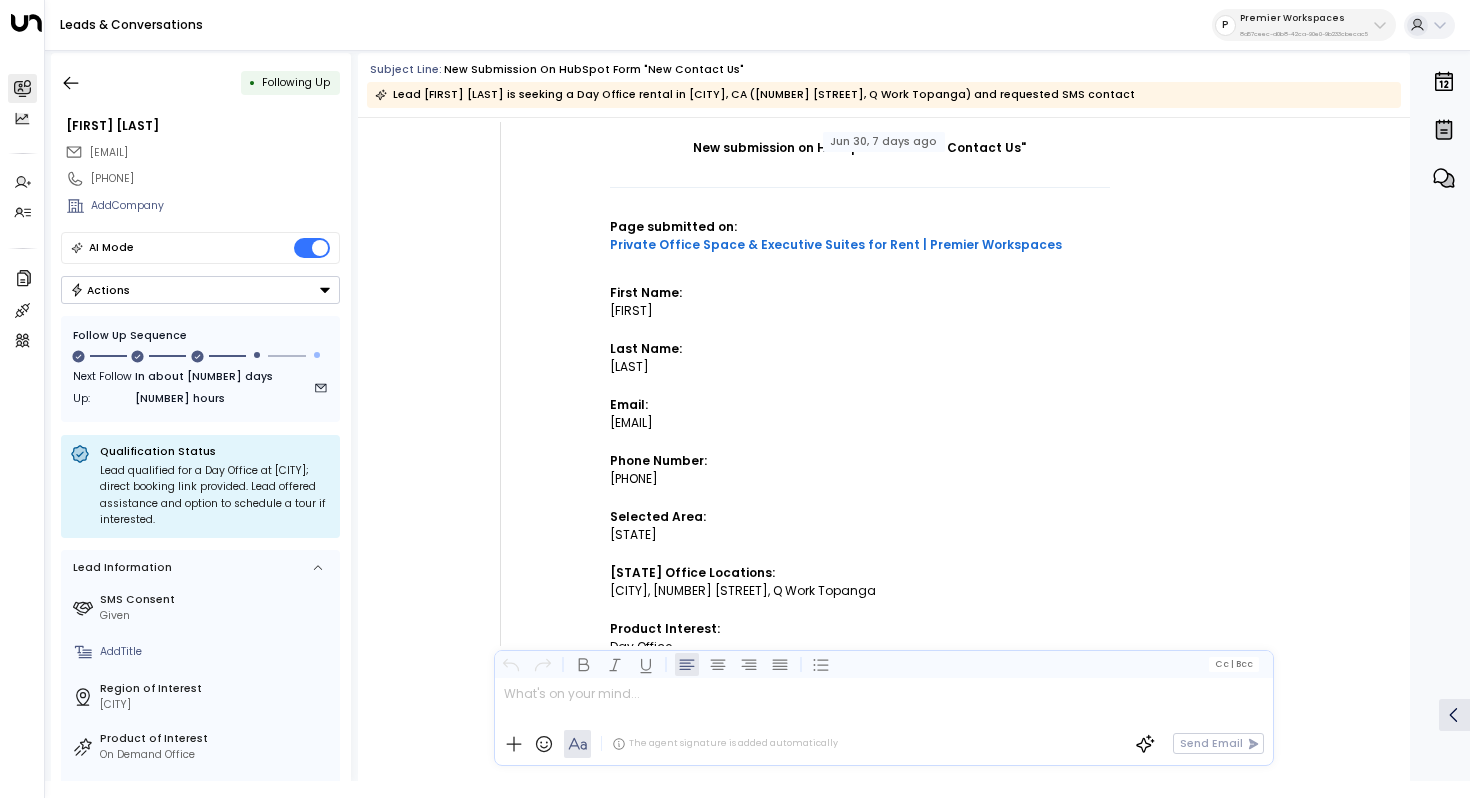 scroll, scrollTop: 0, scrollLeft: 0, axis: both 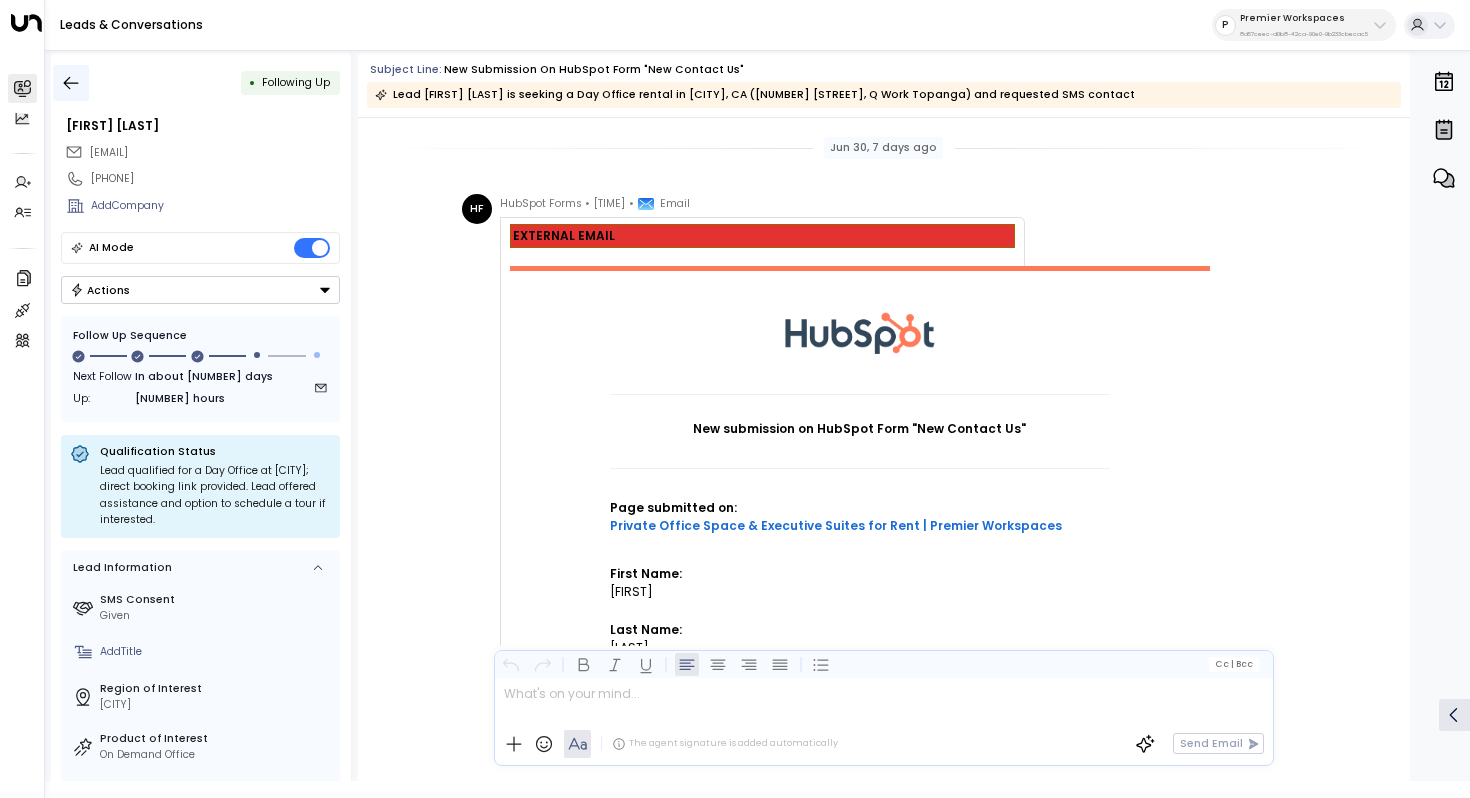 click at bounding box center [71, 83] 